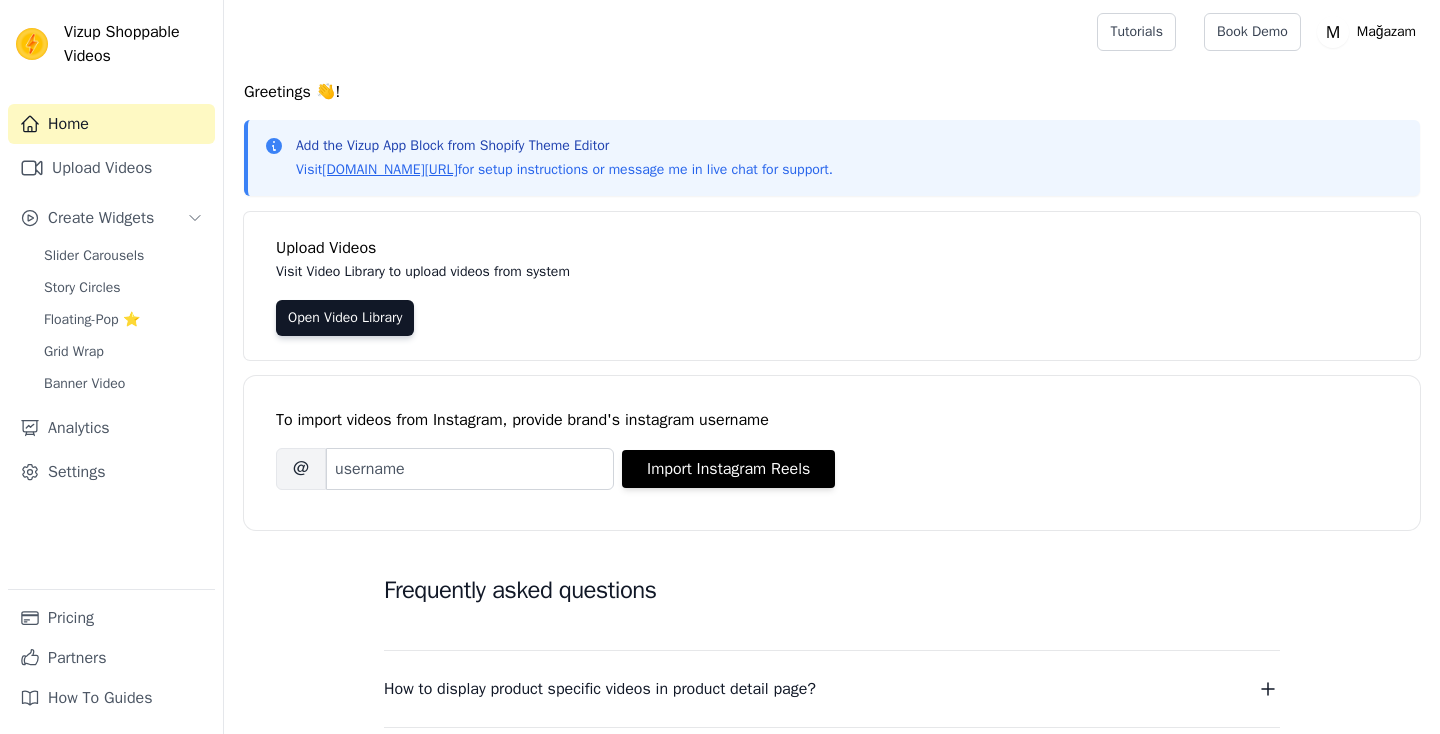 scroll, scrollTop: 0, scrollLeft: 0, axis: both 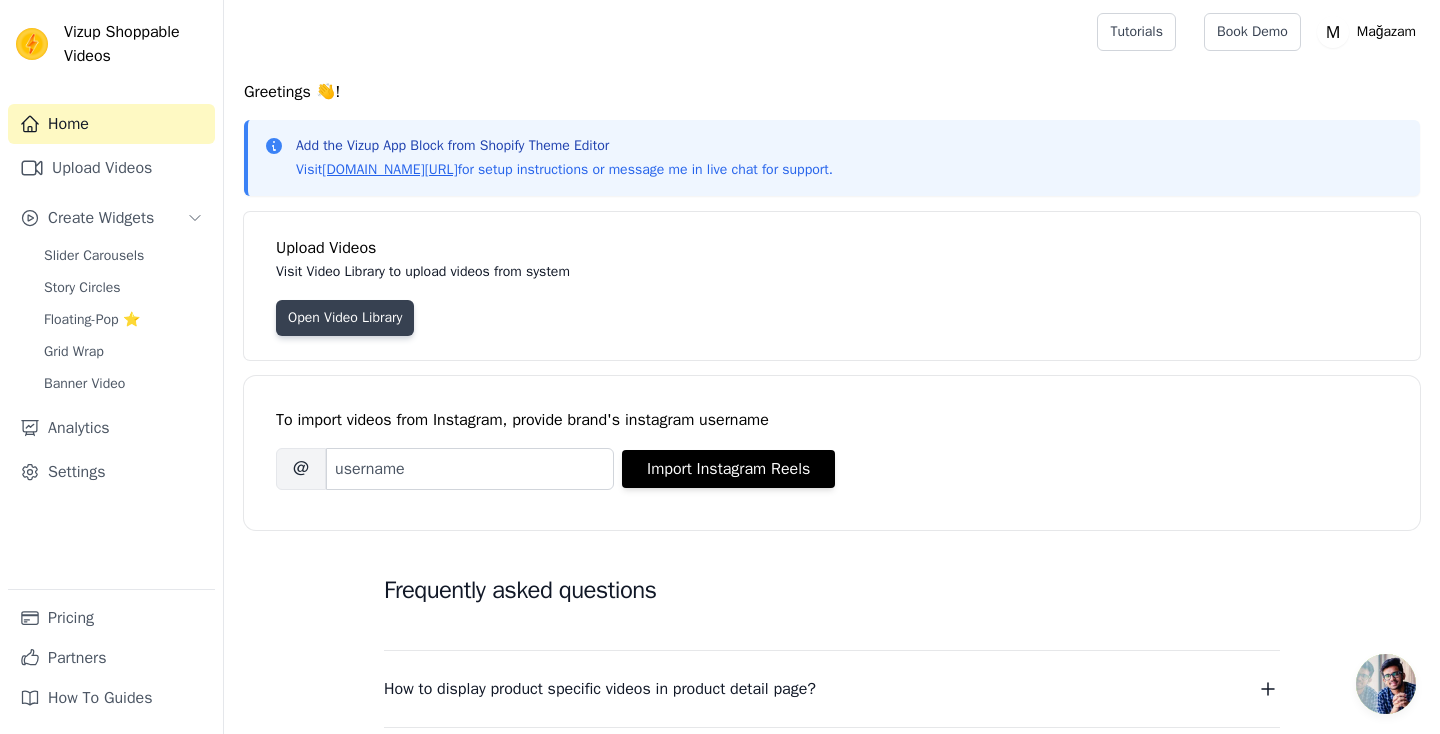 click on "Open Video Library" at bounding box center [345, 318] 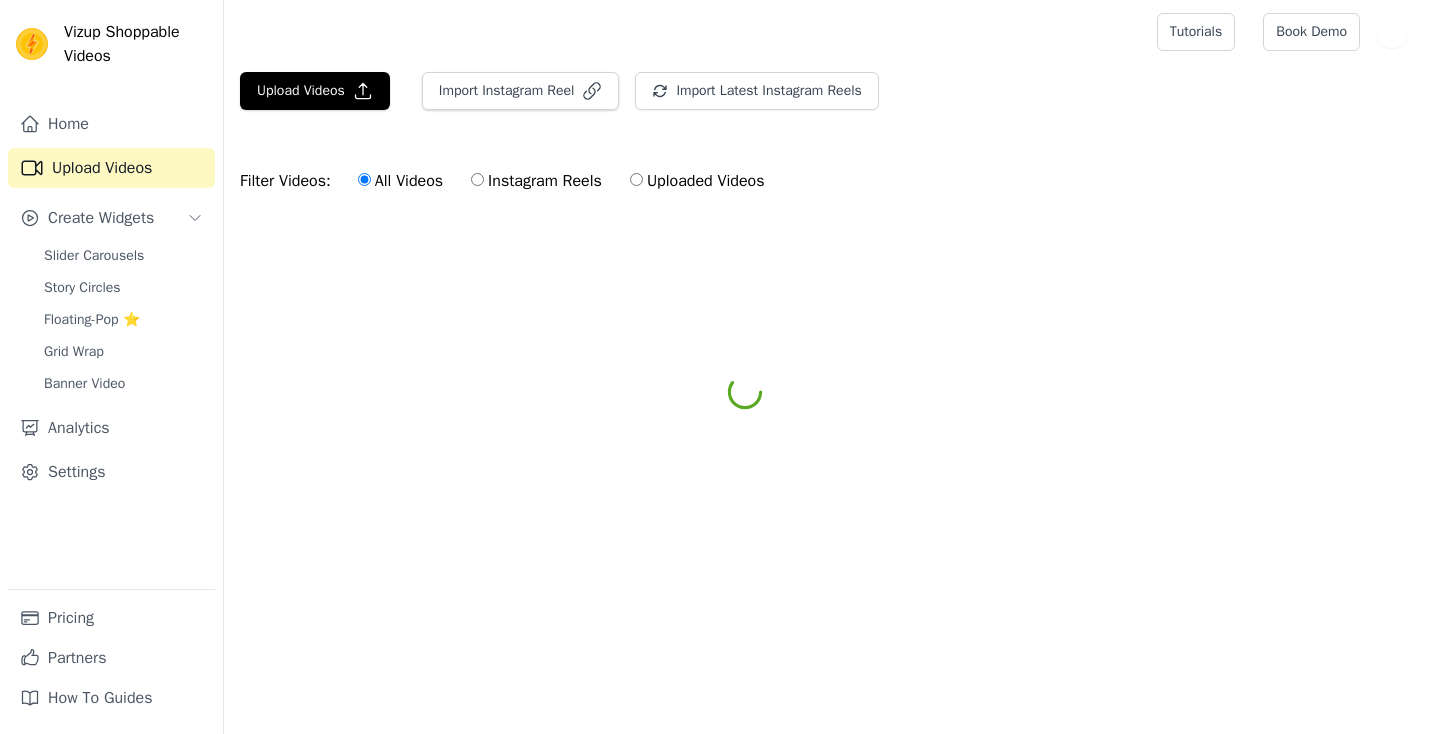 scroll, scrollTop: 0, scrollLeft: 0, axis: both 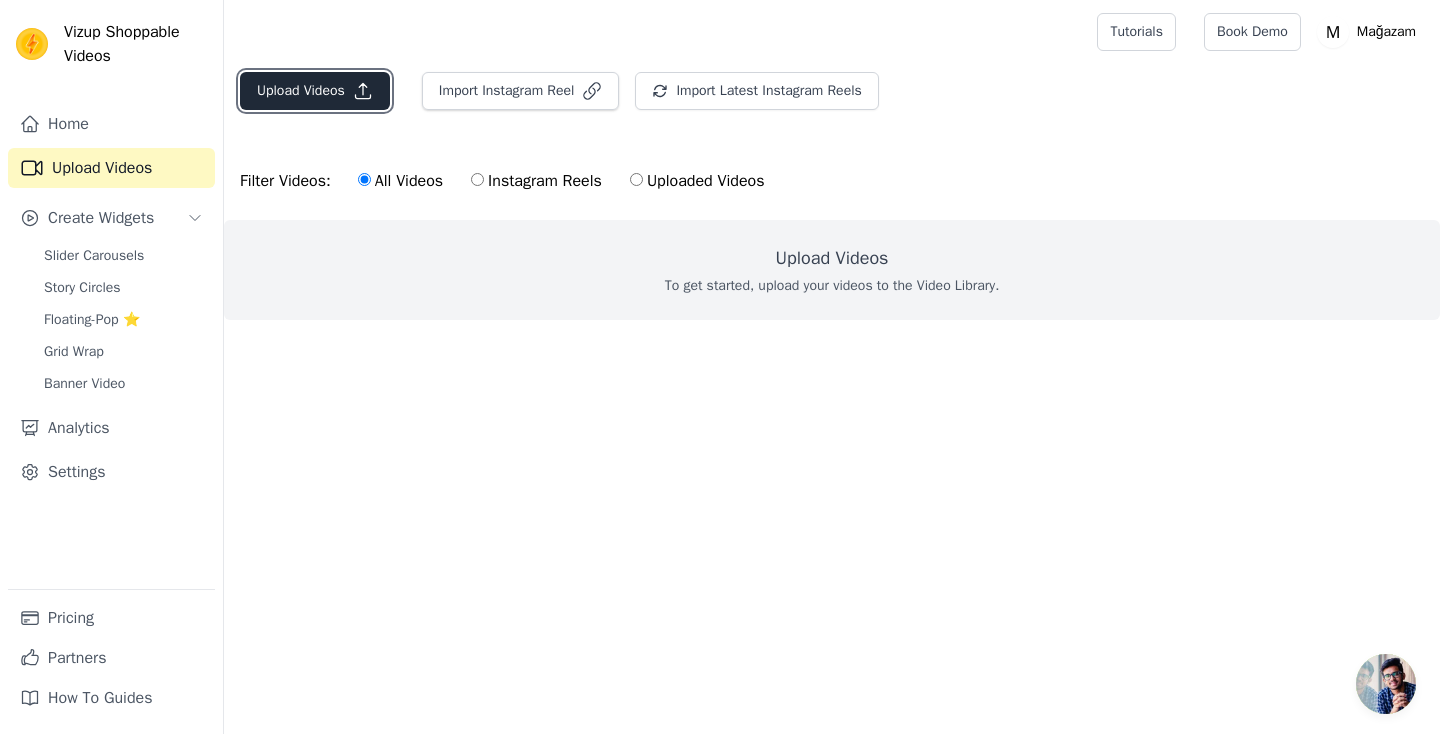 click on "Upload Videos" at bounding box center (315, 91) 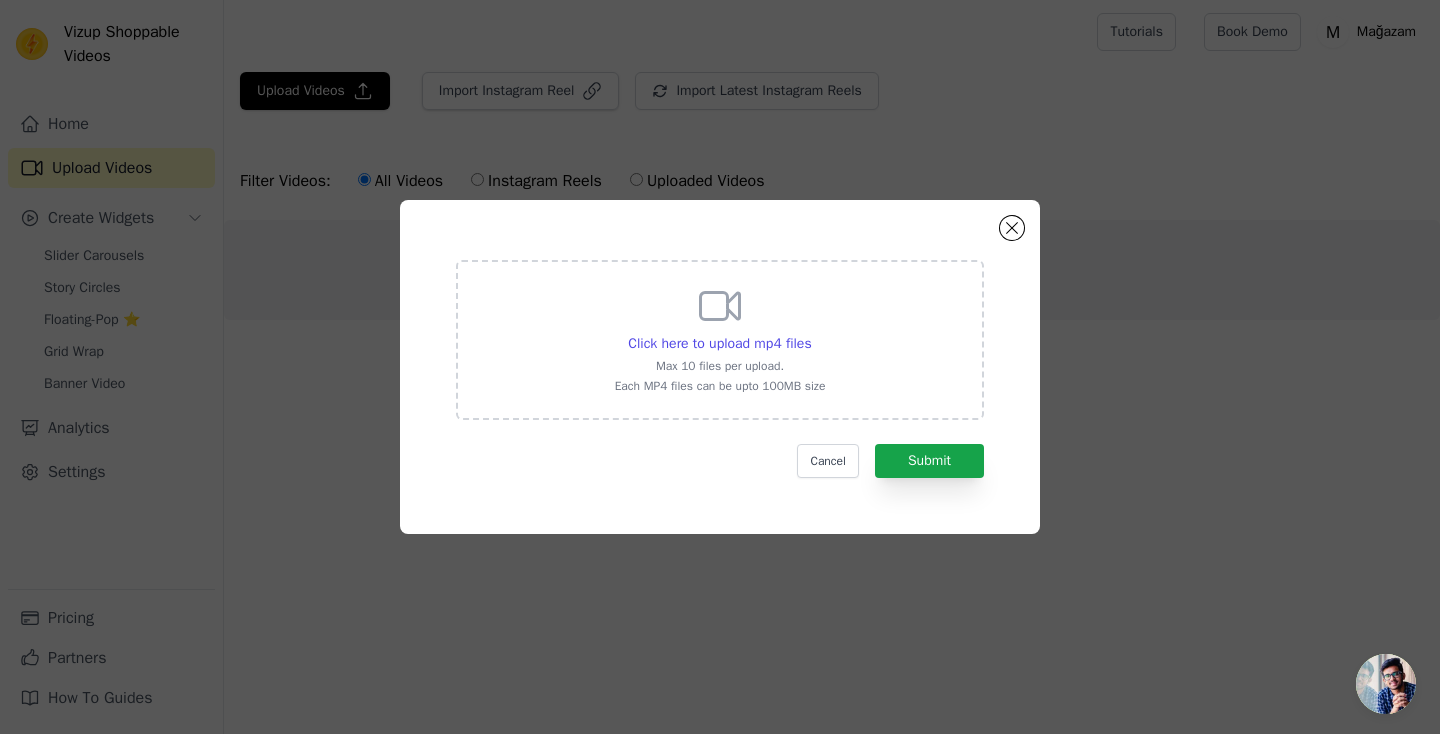 click on "Click here to upload mp4 files     Max 10 files per upload.   Each MP4 files can be upto 100MB size" at bounding box center [720, 340] 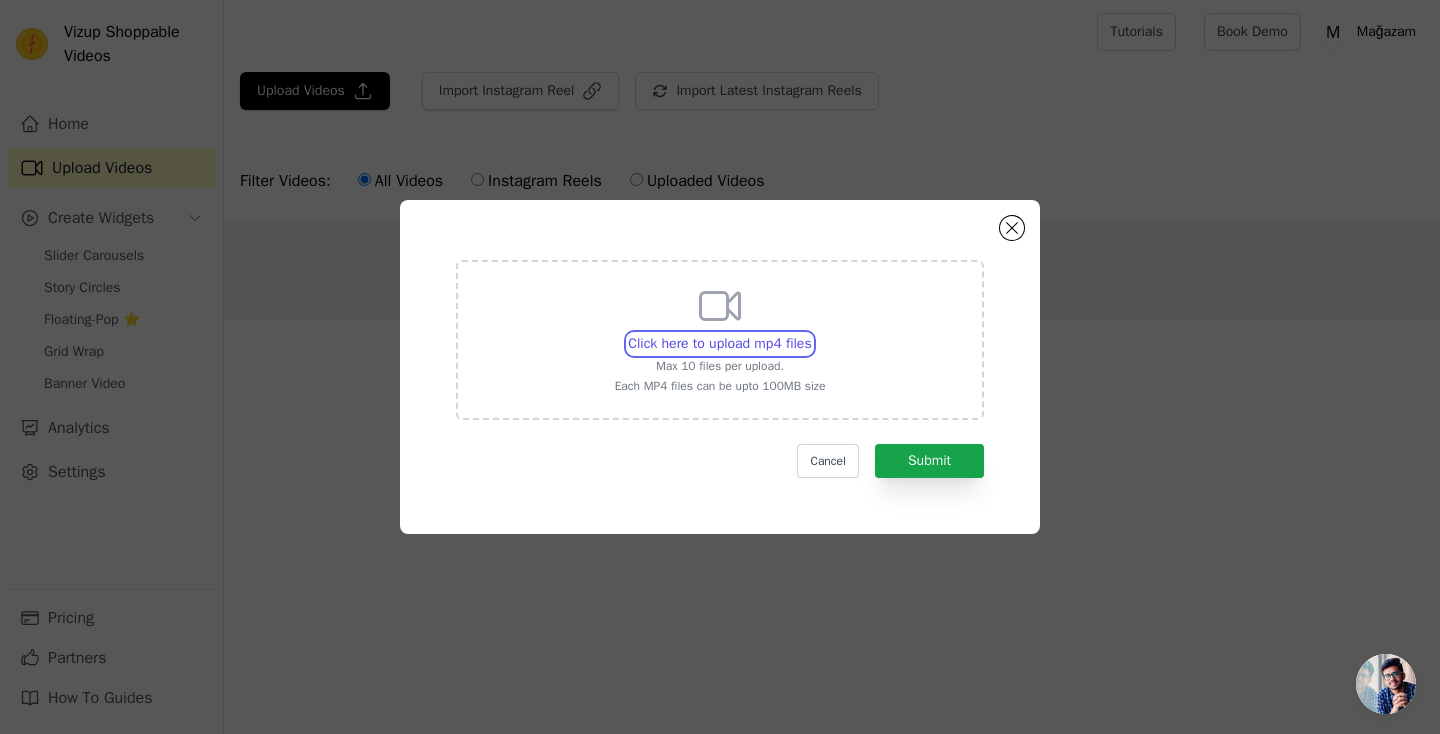 click on "Click here to upload mp4 files     Max 10 files per upload.   Each MP4 files can be upto 100MB size" at bounding box center [811, 333] 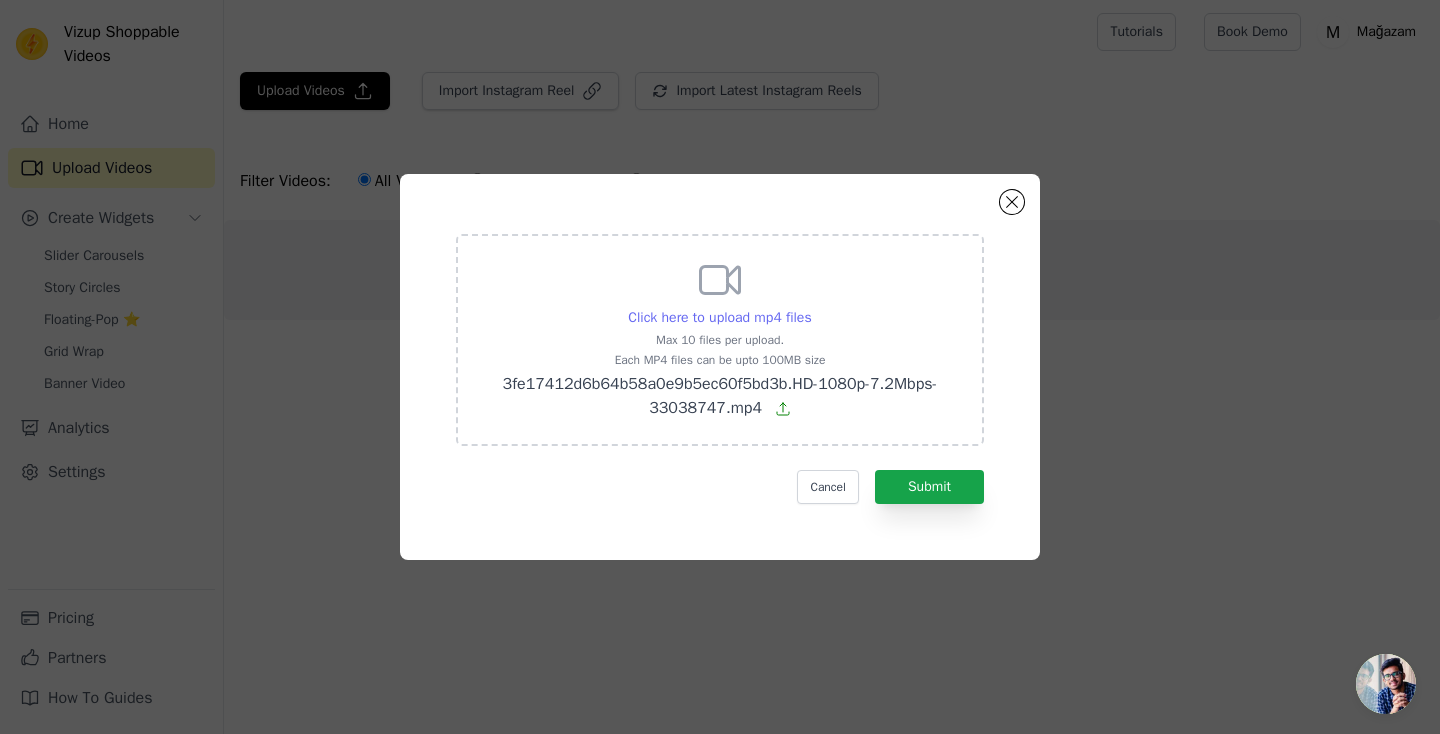 click on "Click here to upload mp4 files" at bounding box center (719, 317) 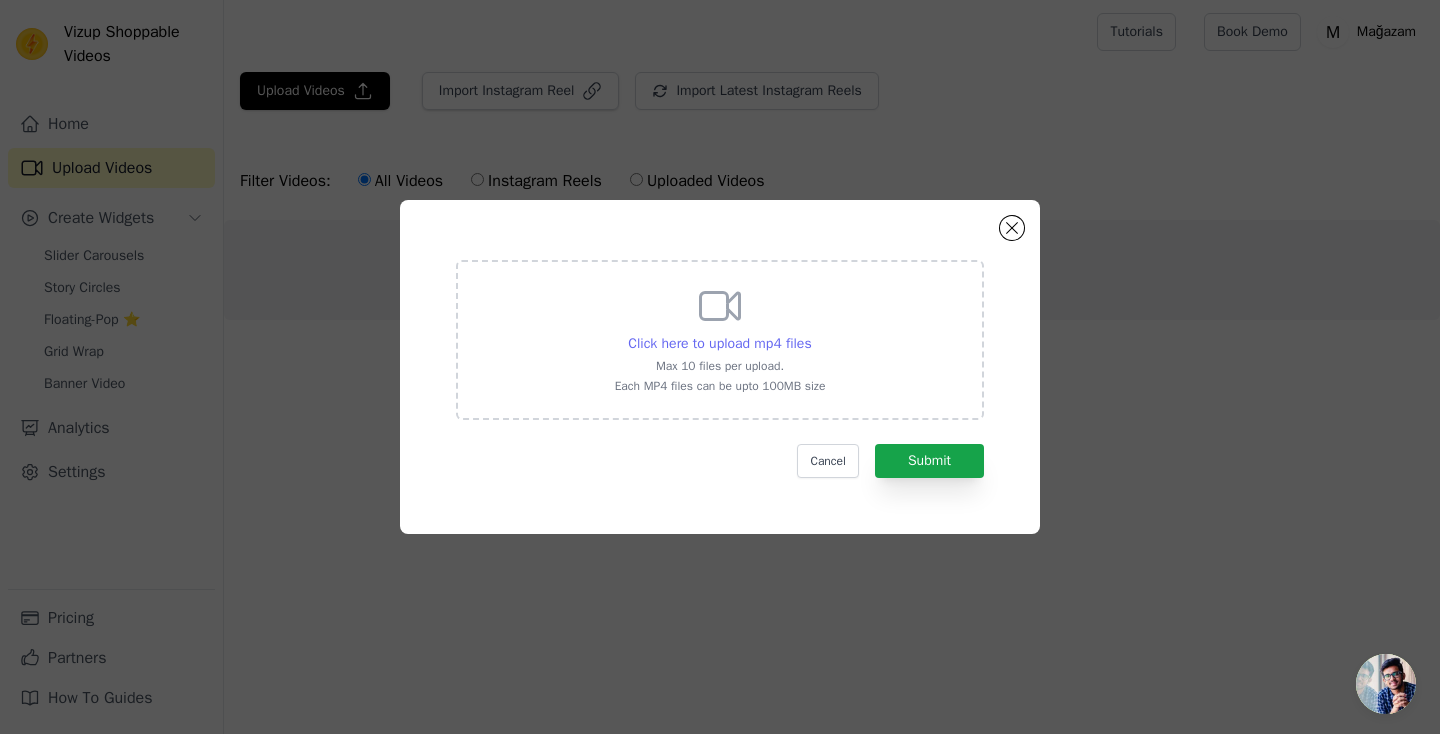 click on "Click here to upload mp4 files" at bounding box center (719, 343) 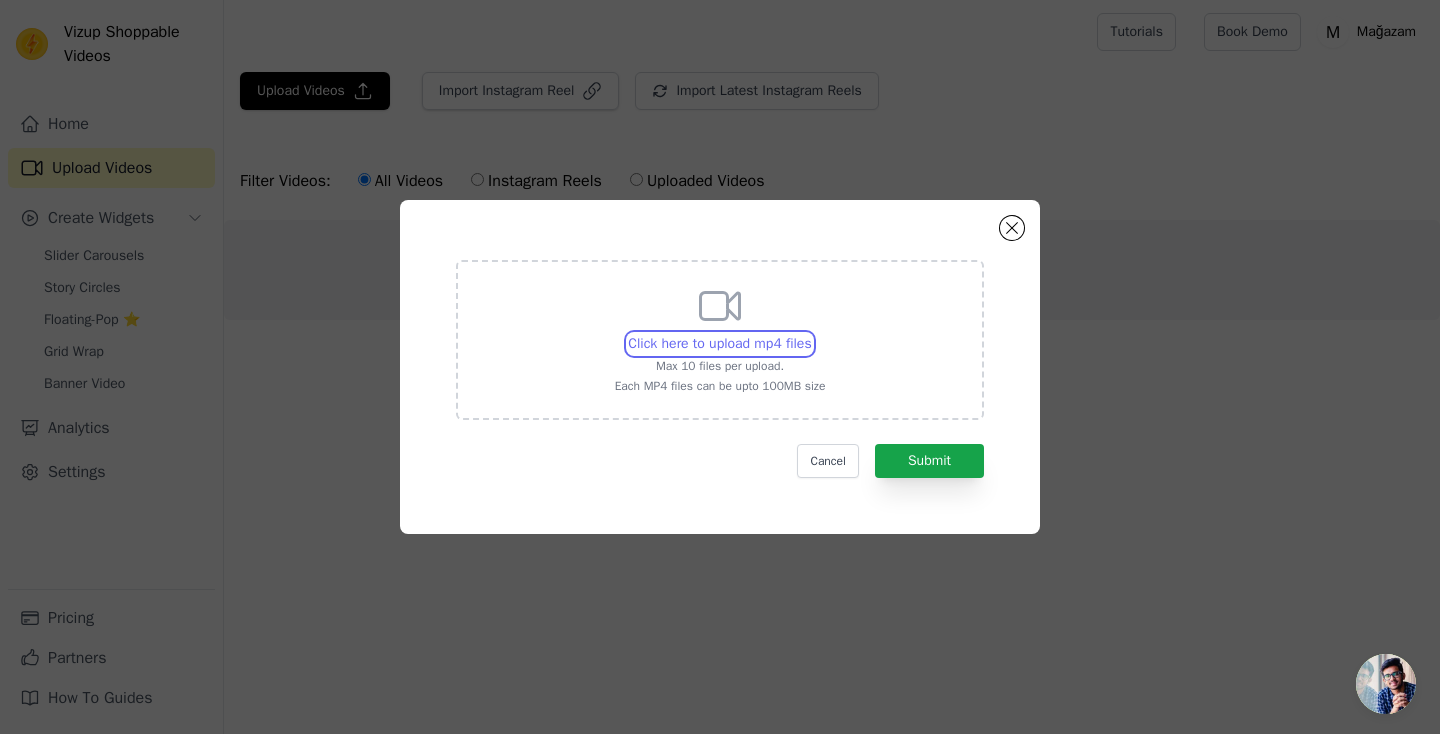 click on "Click here to upload mp4 files     Max 10 files per upload.   Each MP4 files can be upto 100MB size" at bounding box center (811, 333) 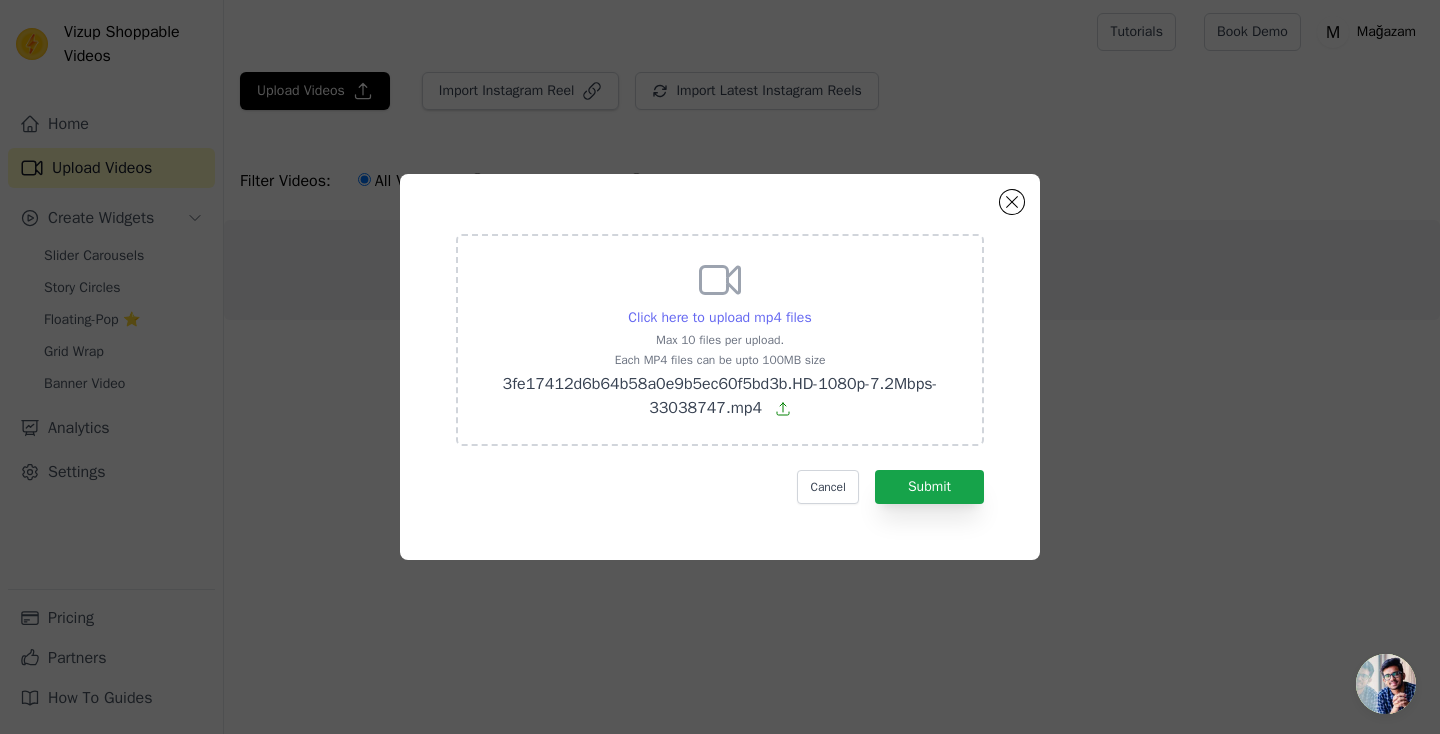 click on "Click here to upload mp4 files" at bounding box center [719, 317] 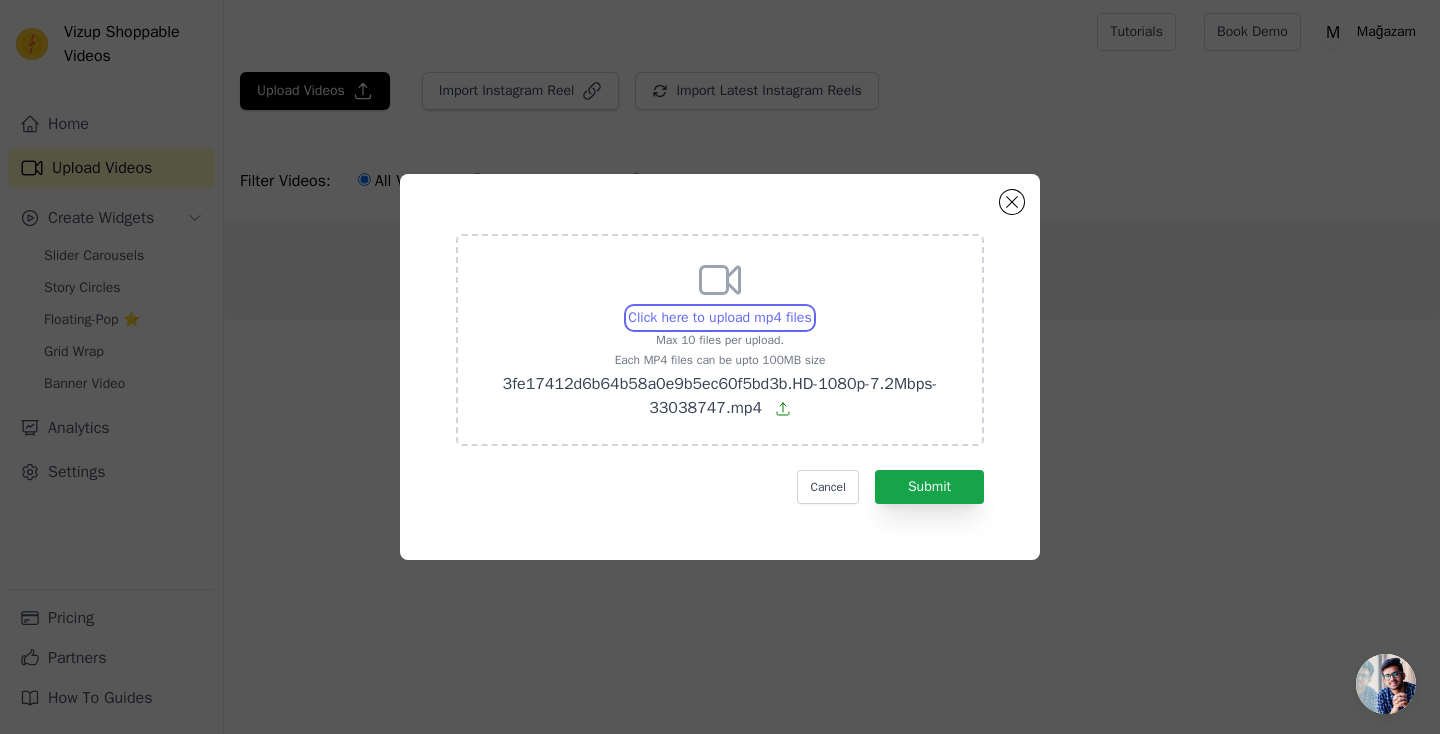 click on "Click here to upload mp4 files     Max 10 files per upload.   Each MP4 files can be upto 100MB size   3fe17412d6b64b58a0e9b5ec60f5bd3b.HD-1080p-7.2Mbps-33038747.mp4" at bounding box center [811, 307] 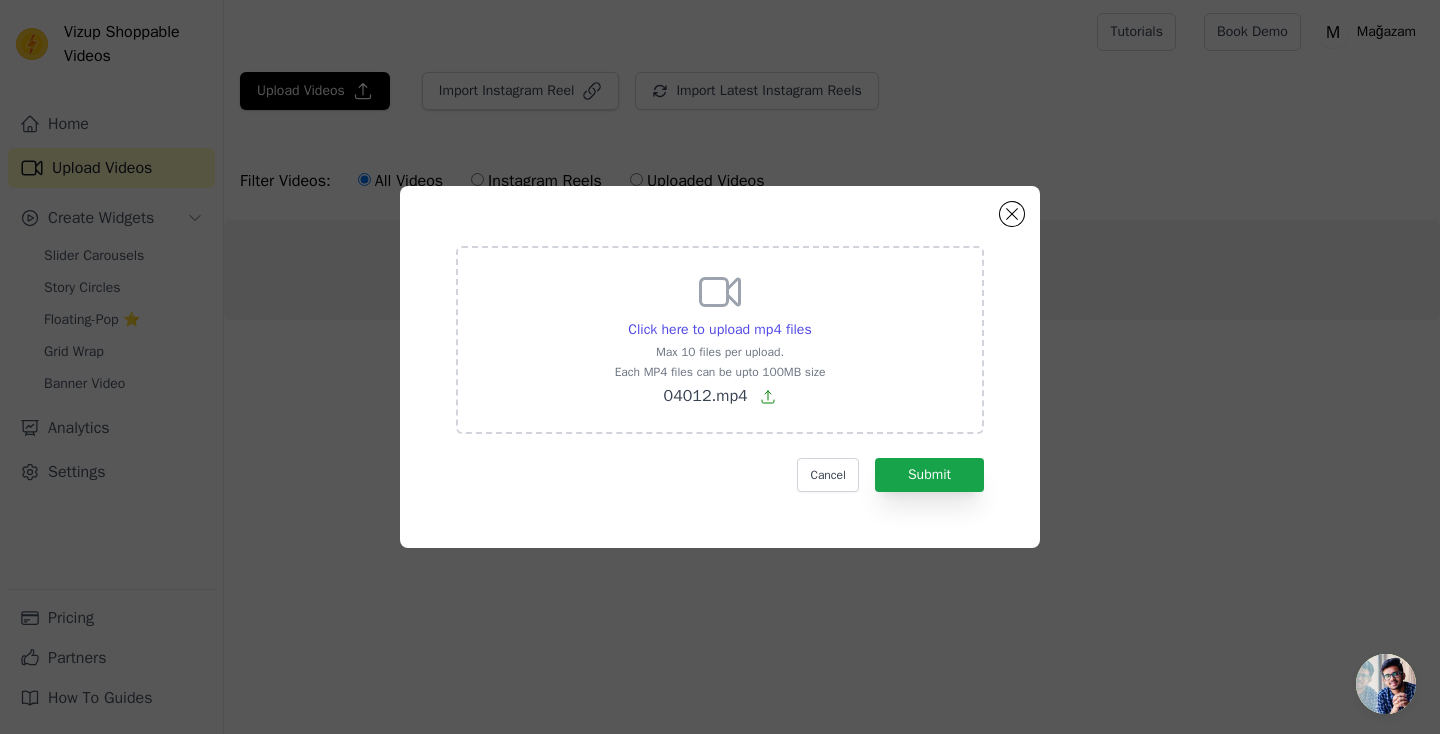 click on "Click here to upload mp4 files     Max 10 files per upload.   Each MP4 files can be upto 100MB size   04012.mp4" at bounding box center [720, 338] 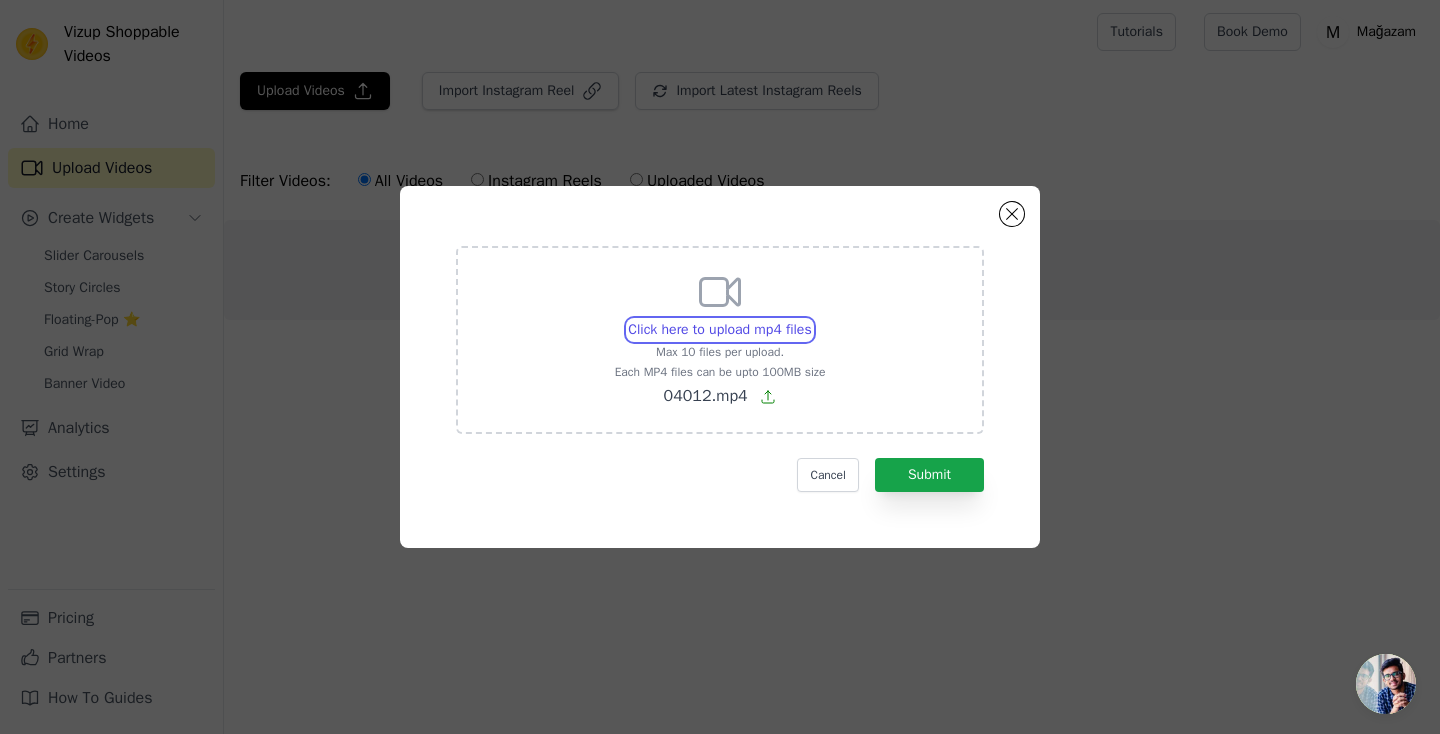 type on "C:\fakepath\3fe17412d6b64b58a0e9b5ec60f5bd3b.HD-1080p-7.2Mbps-33038747.mp4" 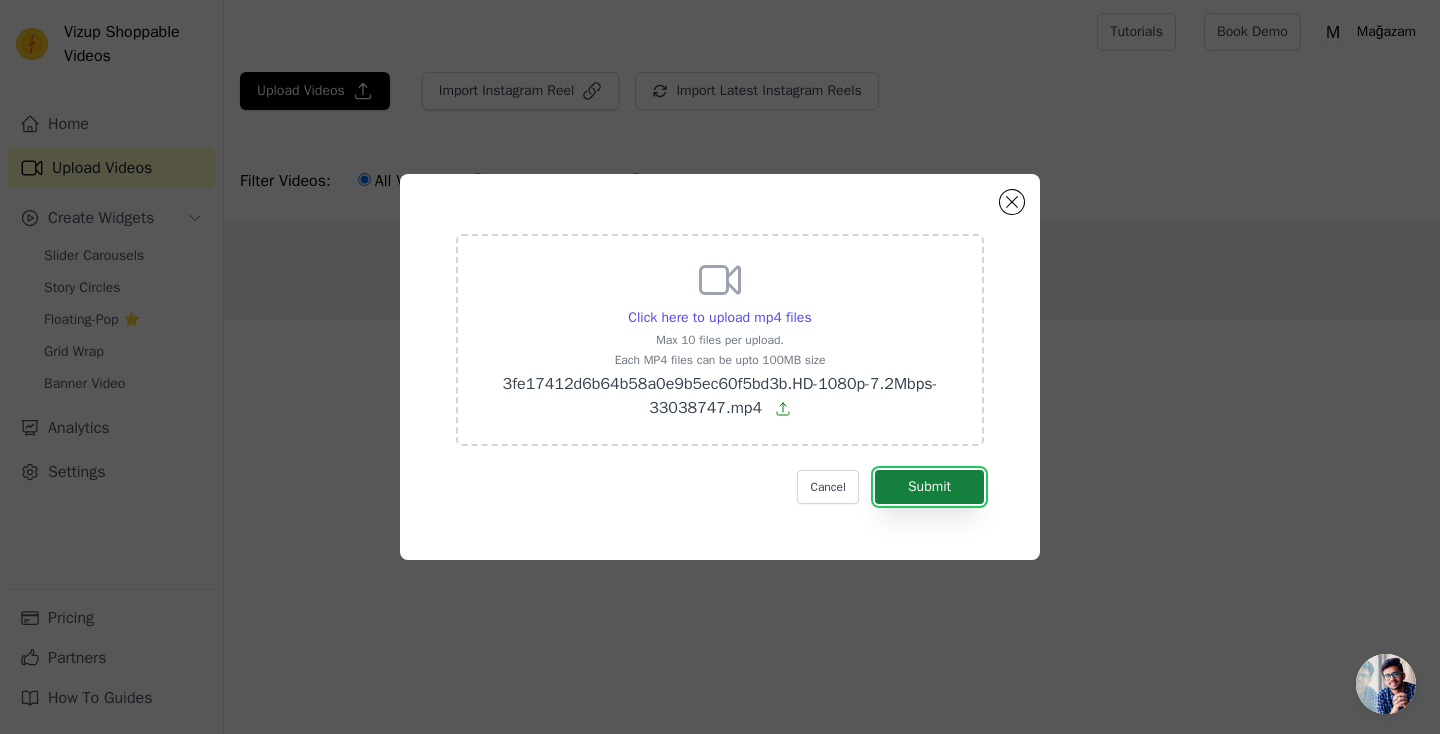 click on "Submit" at bounding box center (929, 487) 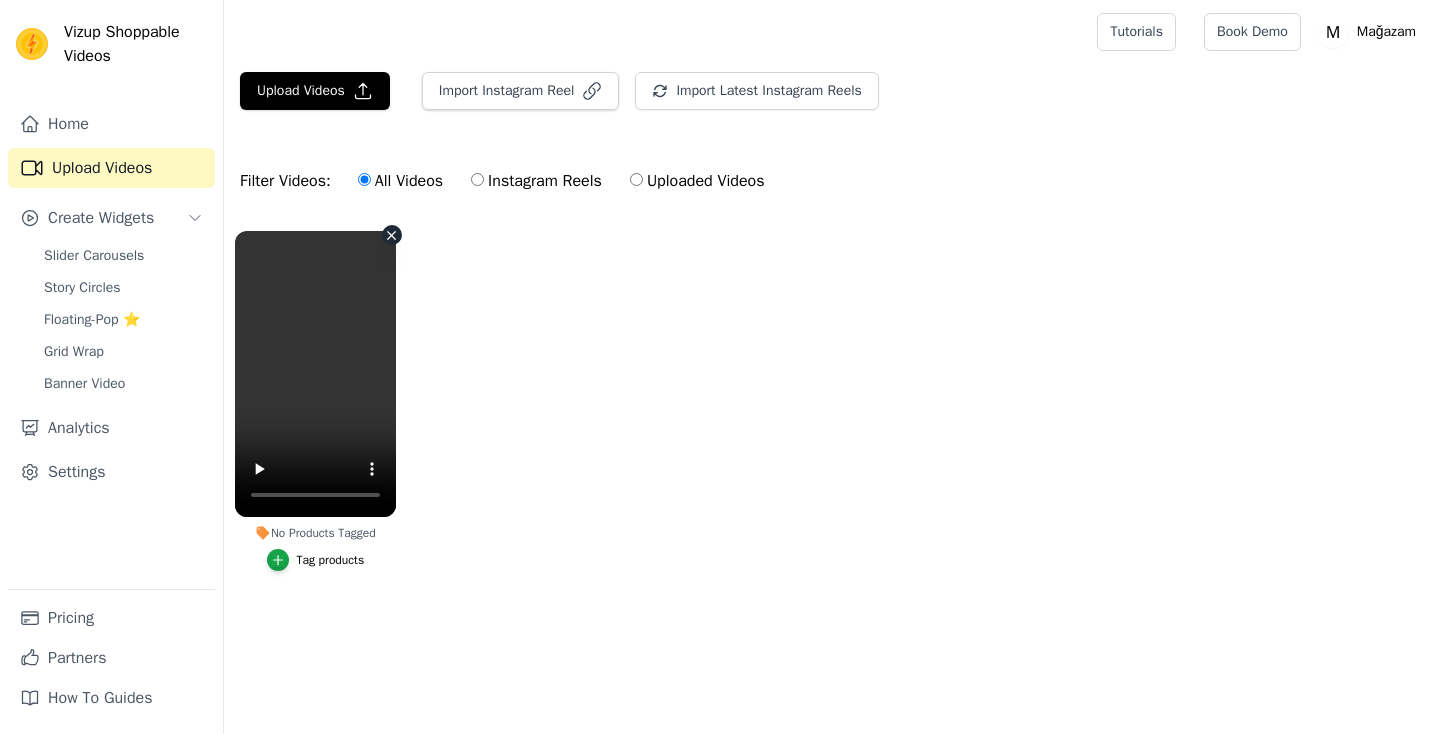 scroll, scrollTop: 0, scrollLeft: 0, axis: both 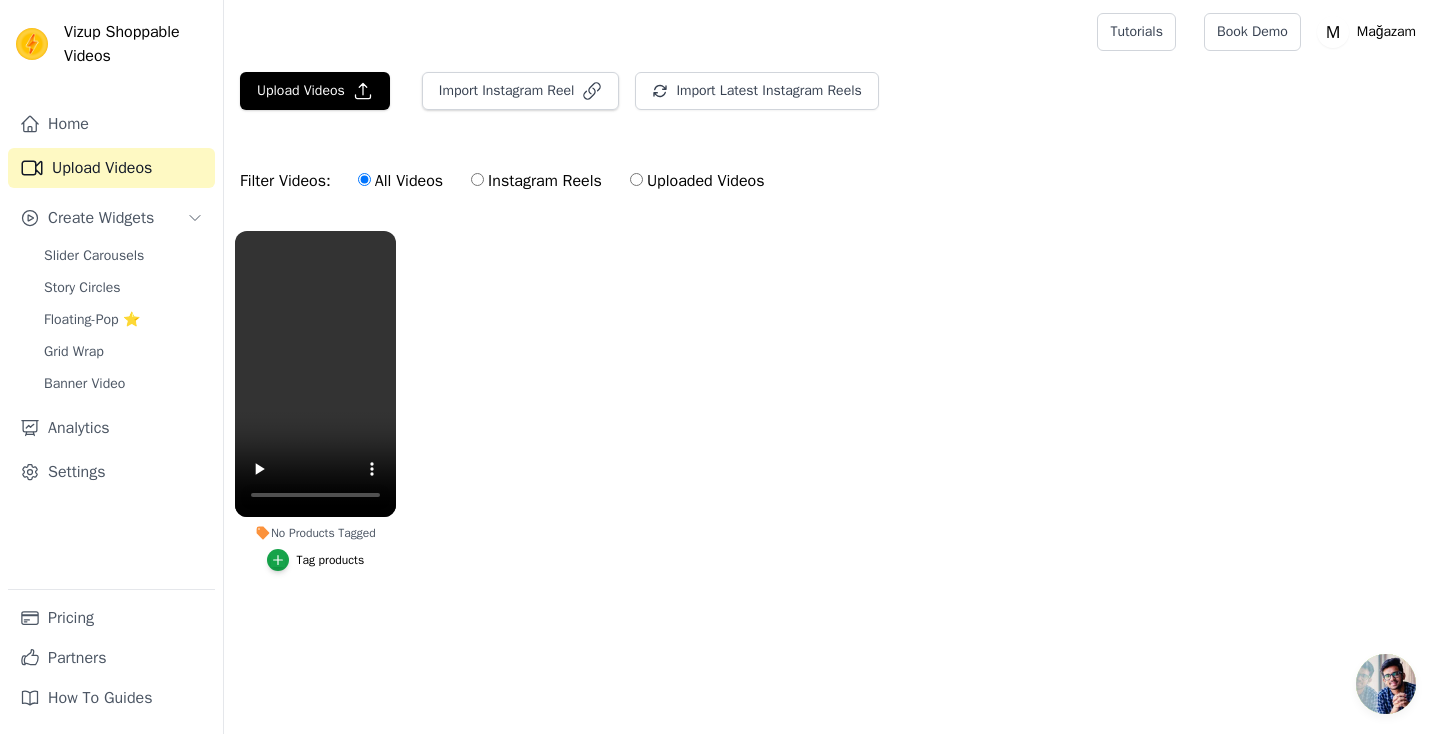 click on "Tag products" at bounding box center [331, 560] 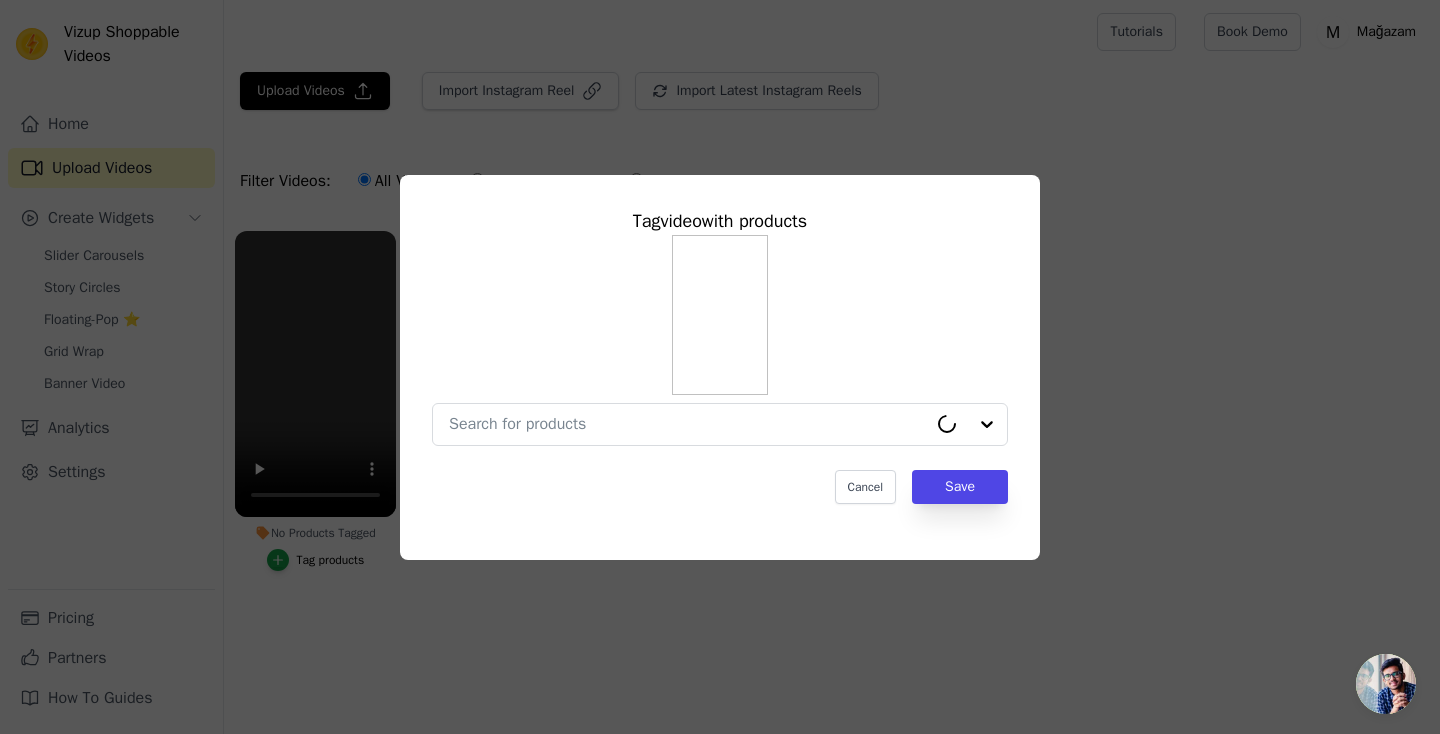click on "Tag  video  with products                         Cancel   Save" at bounding box center [720, 355] 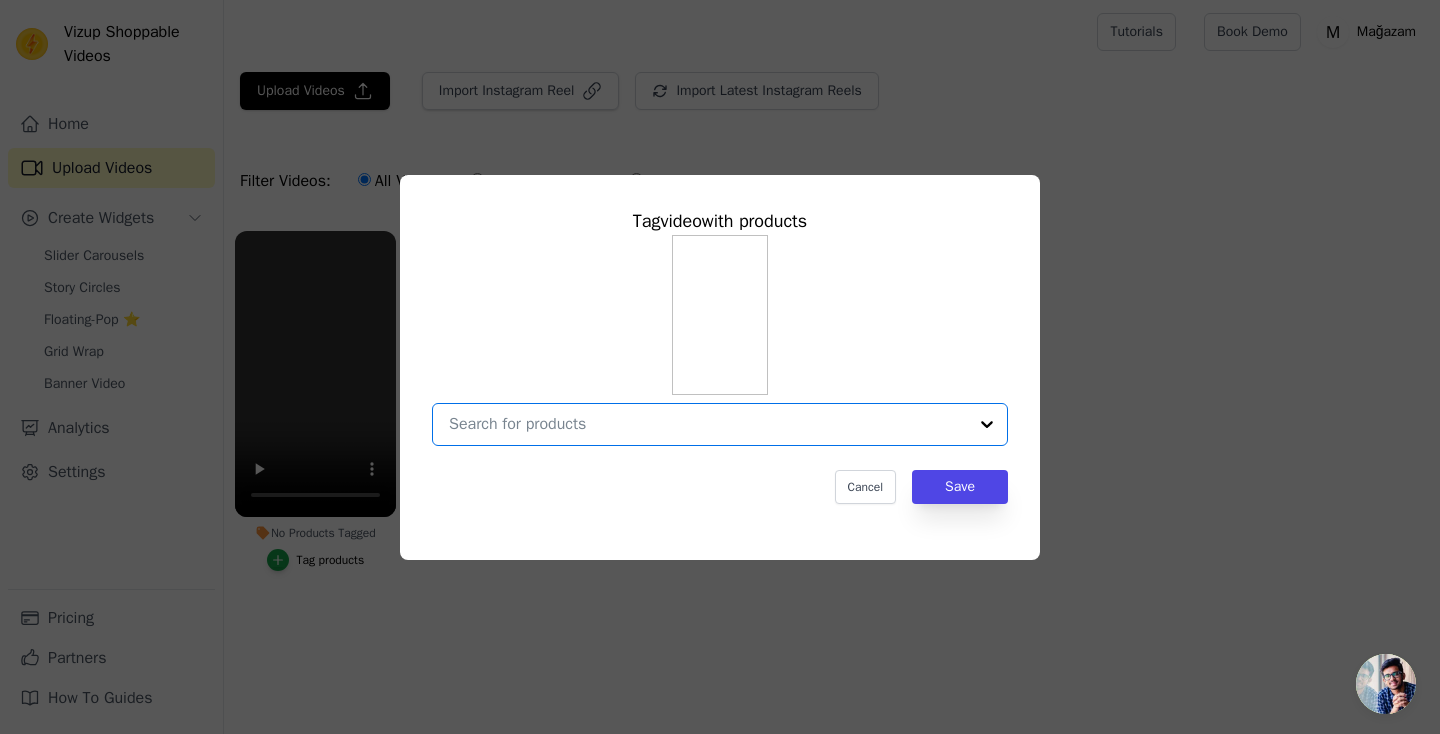 click on "No Products Tagged     Tag  video  with products       Option undefined, selected.   Select is focused, type to refine list, press down to open the menu.                   Cancel   Save     Tag products" at bounding box center [708, 424] 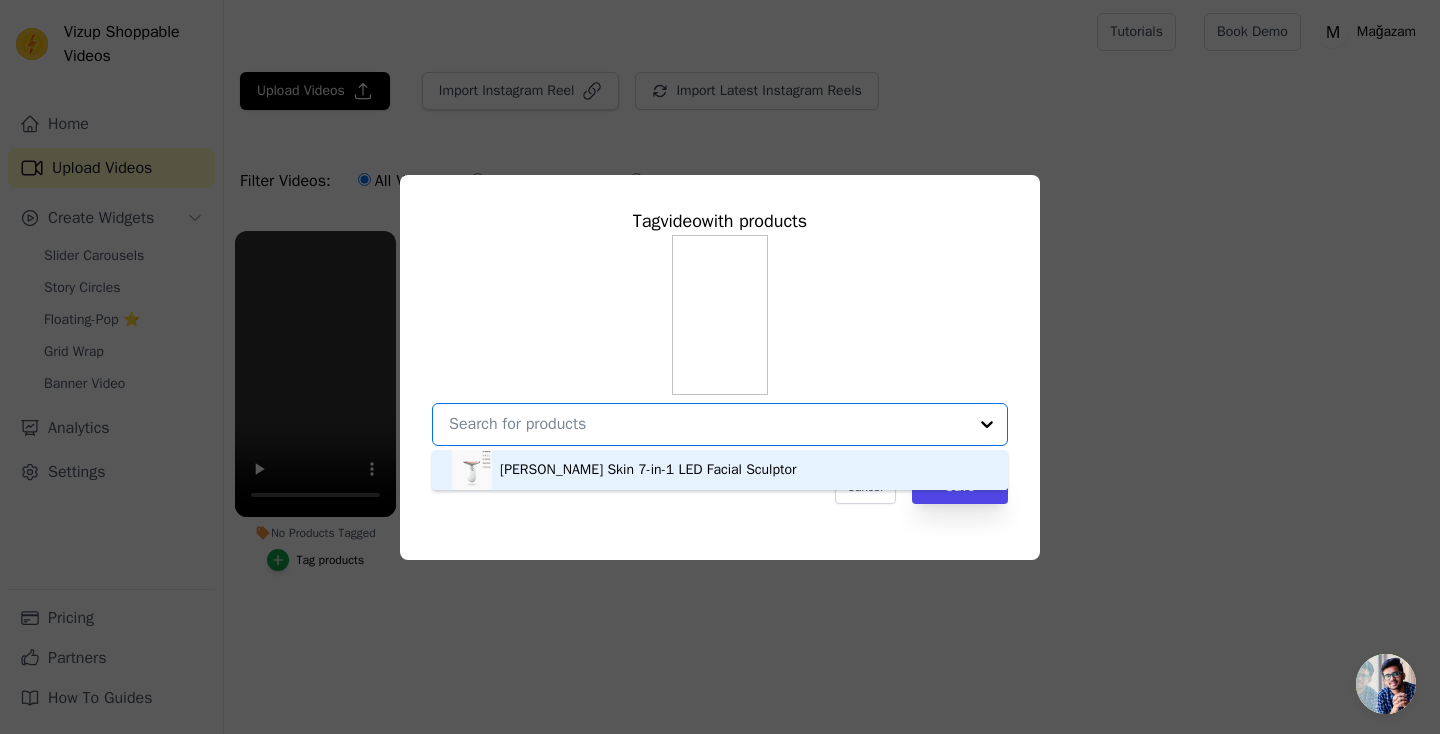 click on "[PERSON_NAME] Skin 7-in-1 LED Facial Sculptor" at bounding box center (648, 470) 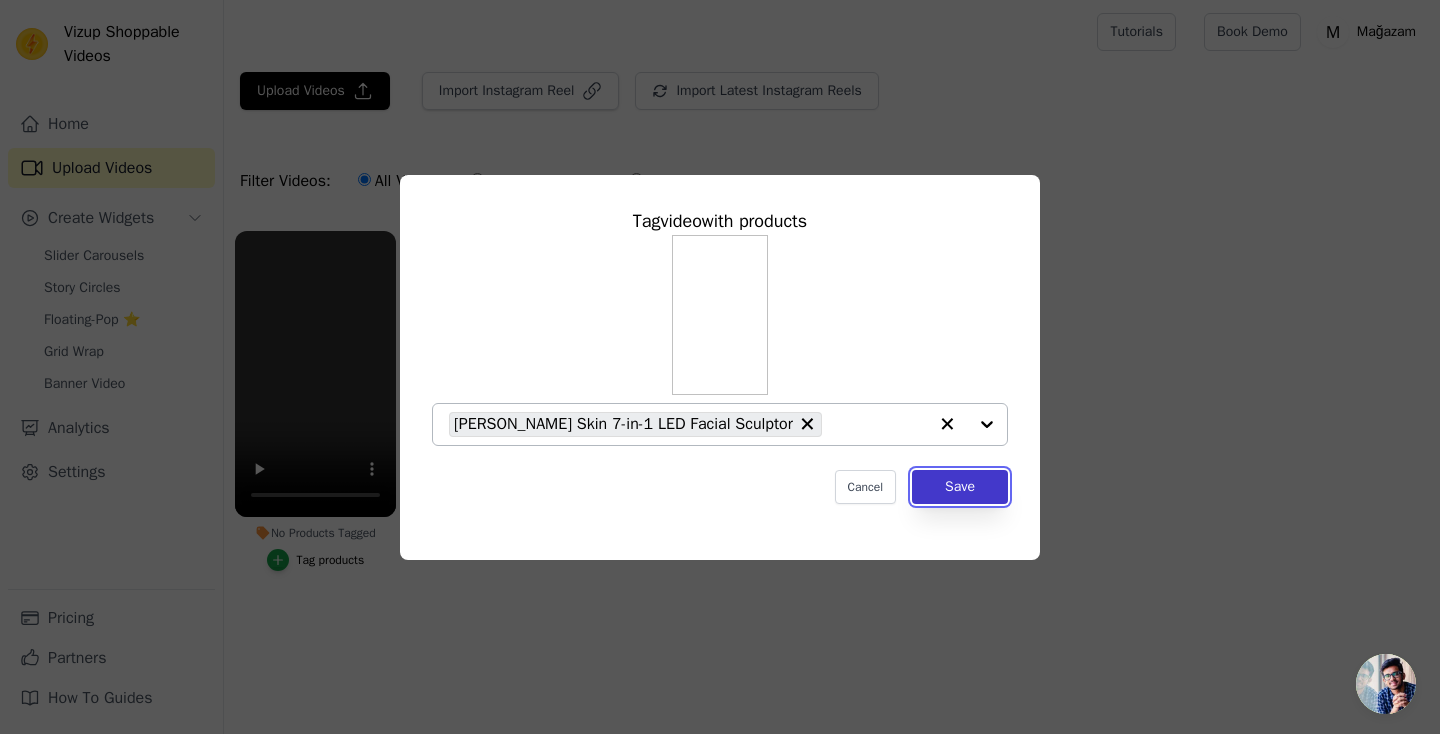 click on "Save" at bounding box center [960, 487] 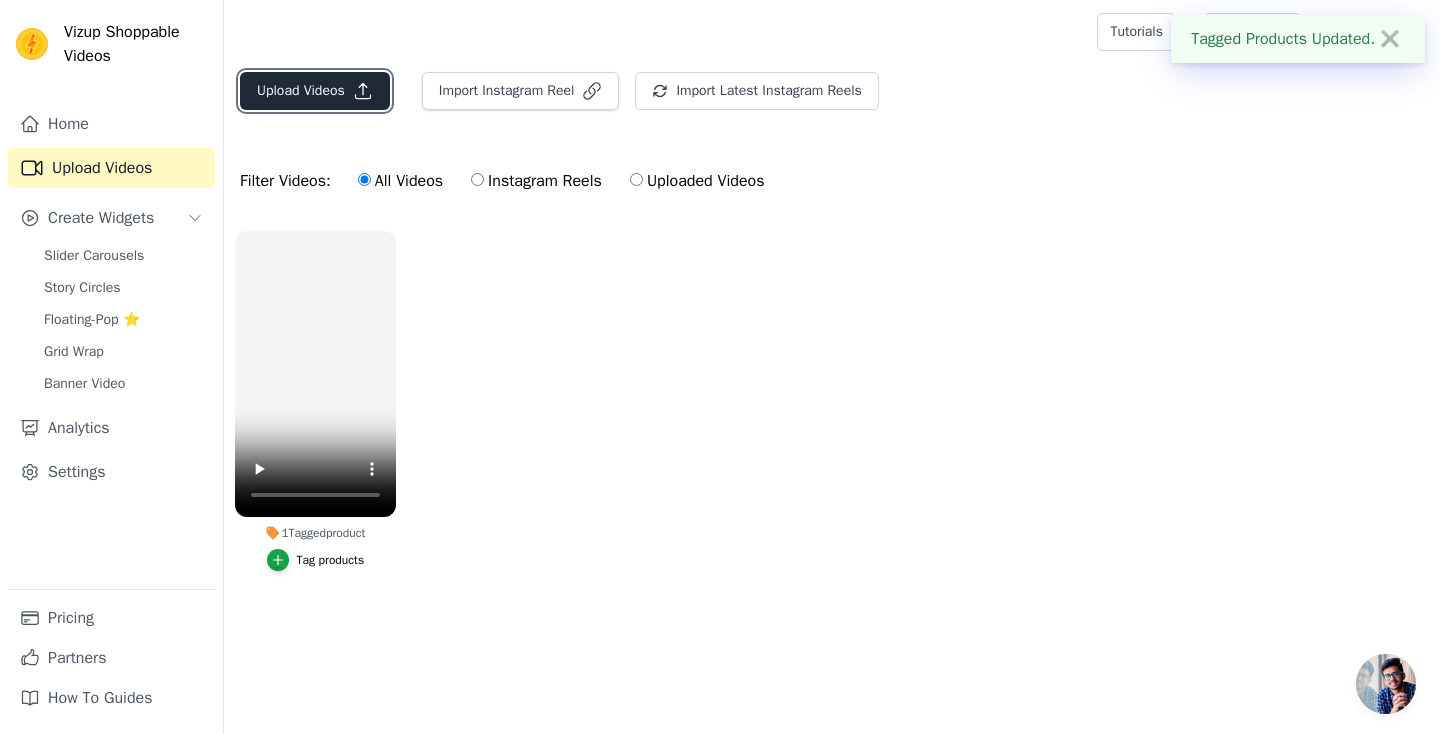 click on "Upload Videos" at bounding box center [315, 91] 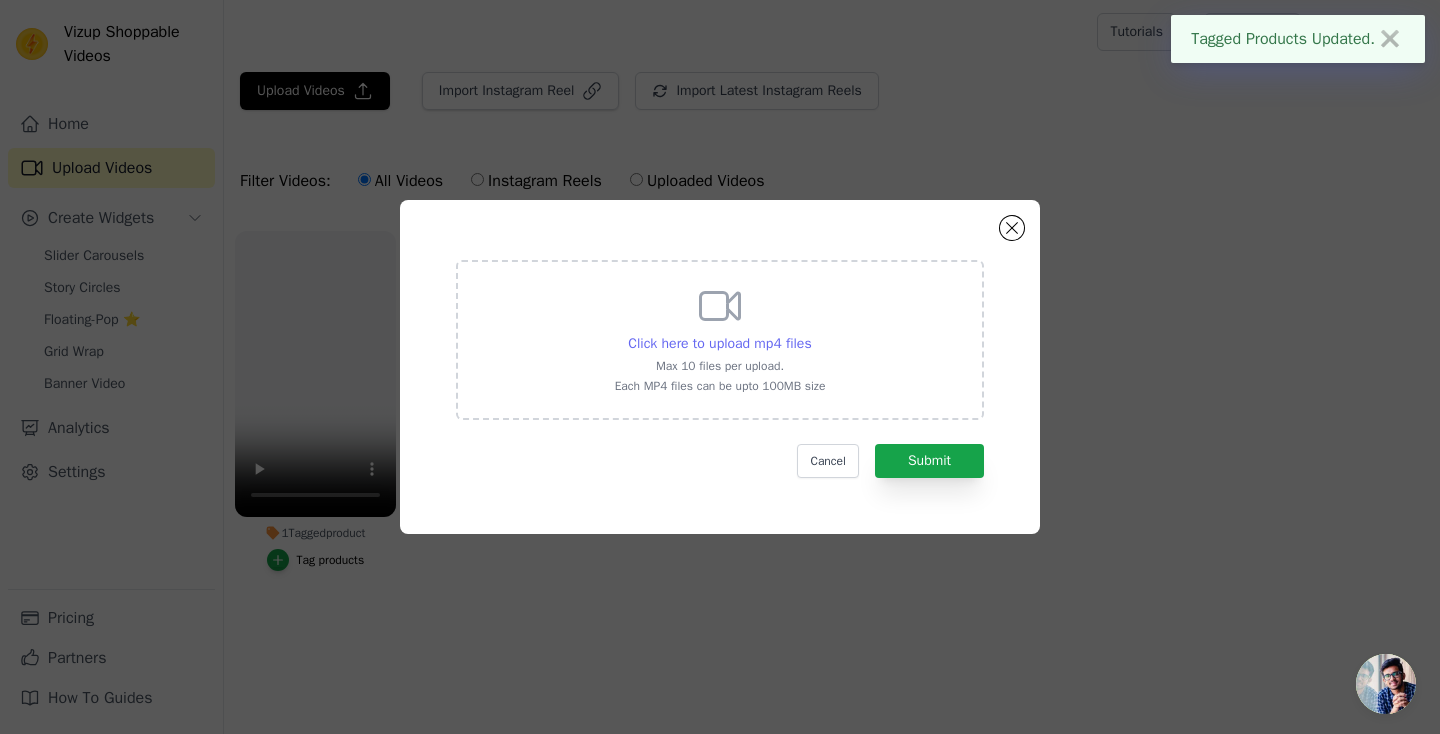 click on "Click here to upload mp4 files" at bounding box center [719, 343] 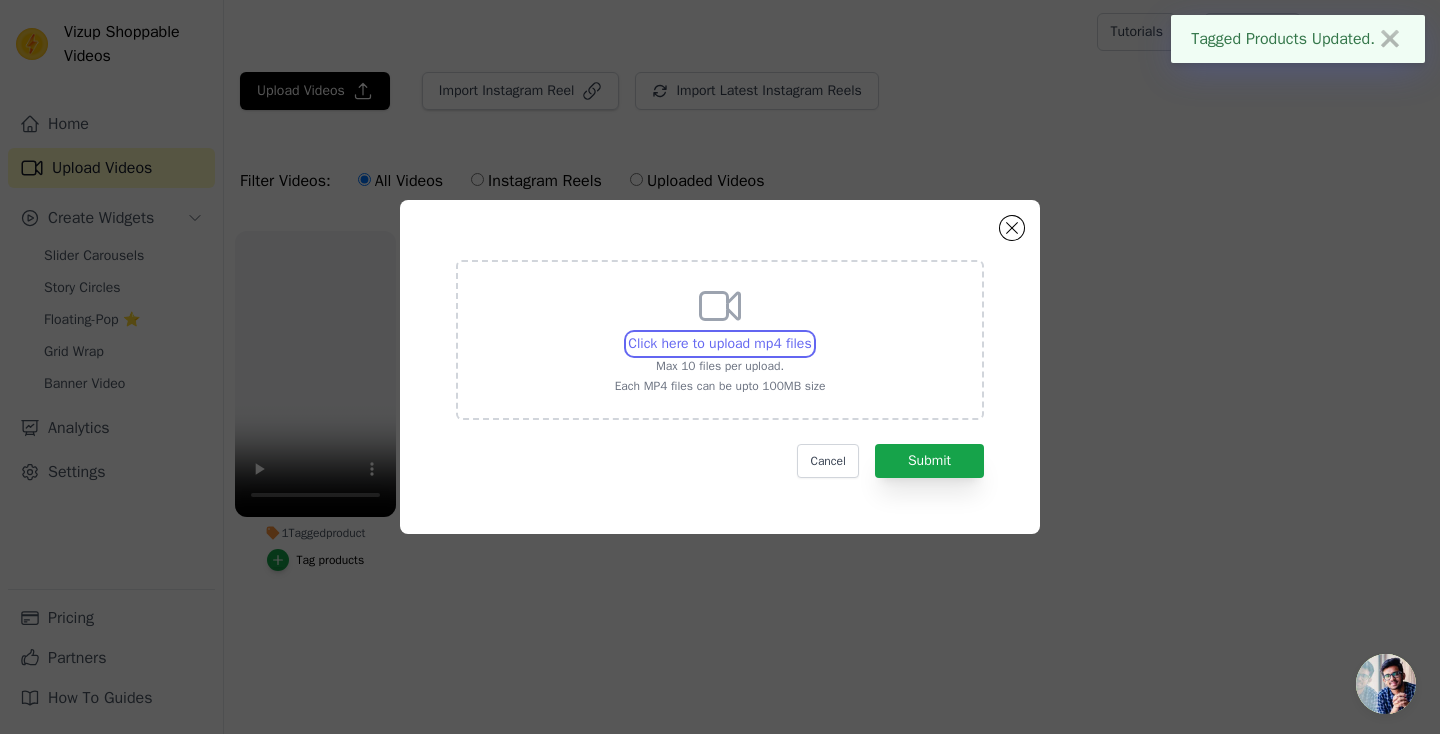 click on "Click here to upload mp4 files     Max 10 files per upload.   Each MP4 files can be upto 100MB size" at bounding box center (811, 333) 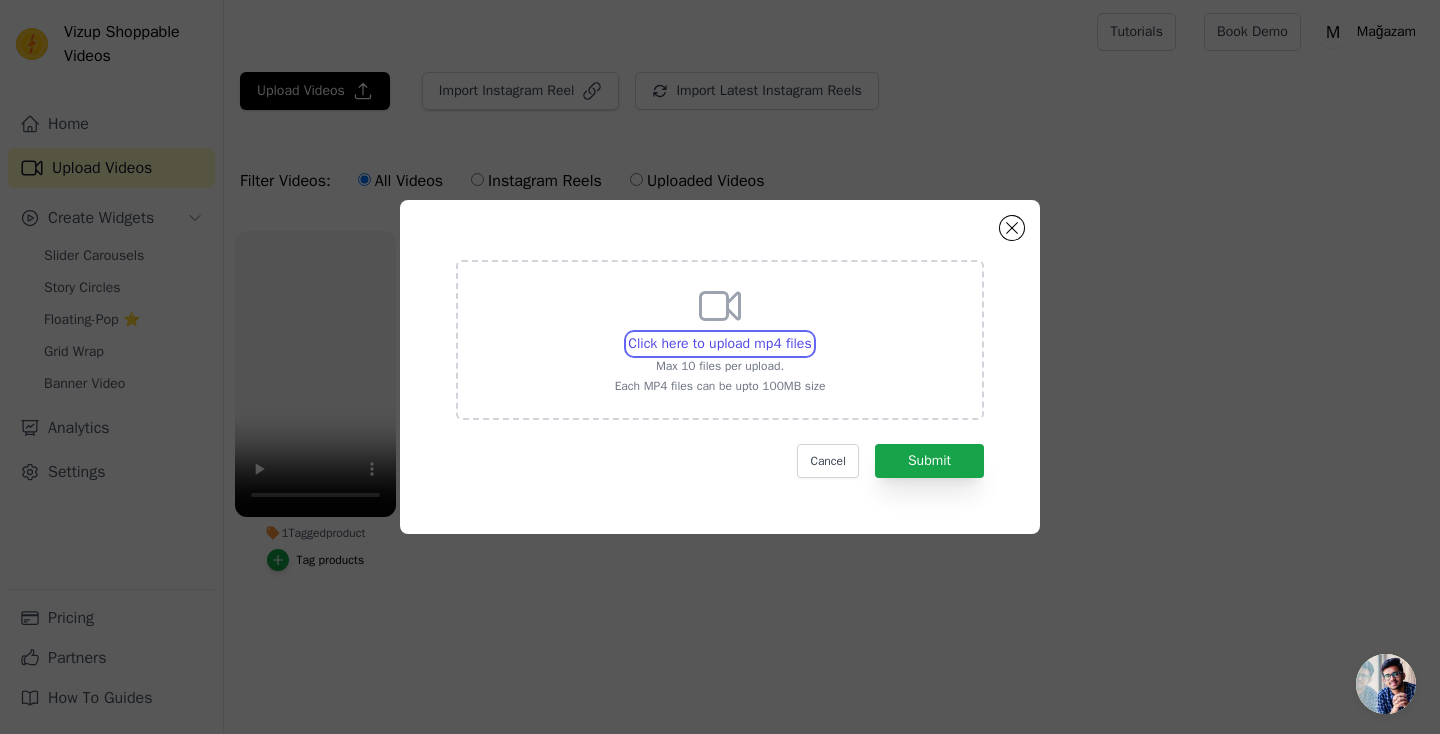 type on "C:\fakepath\04012.mp4" 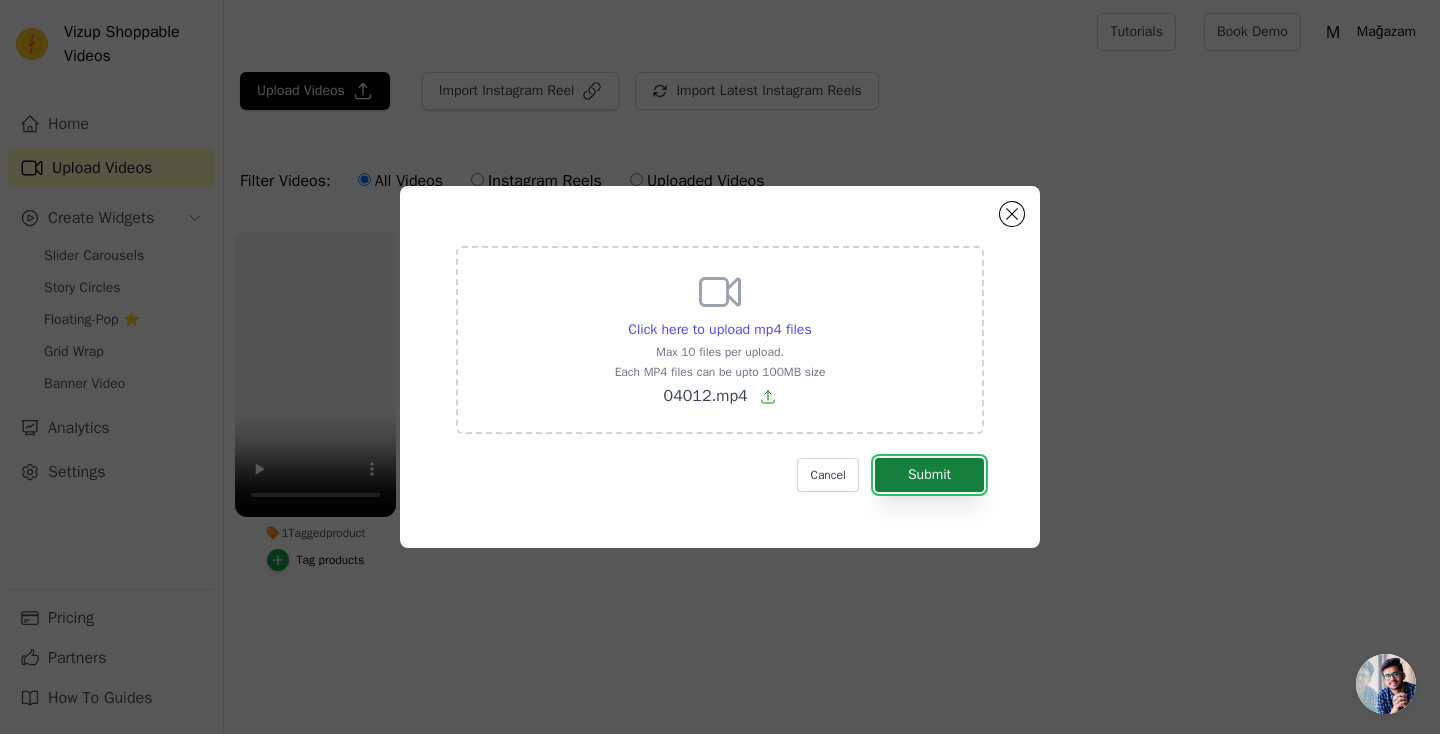 click on "Submit" at bounding box center [929, 475] 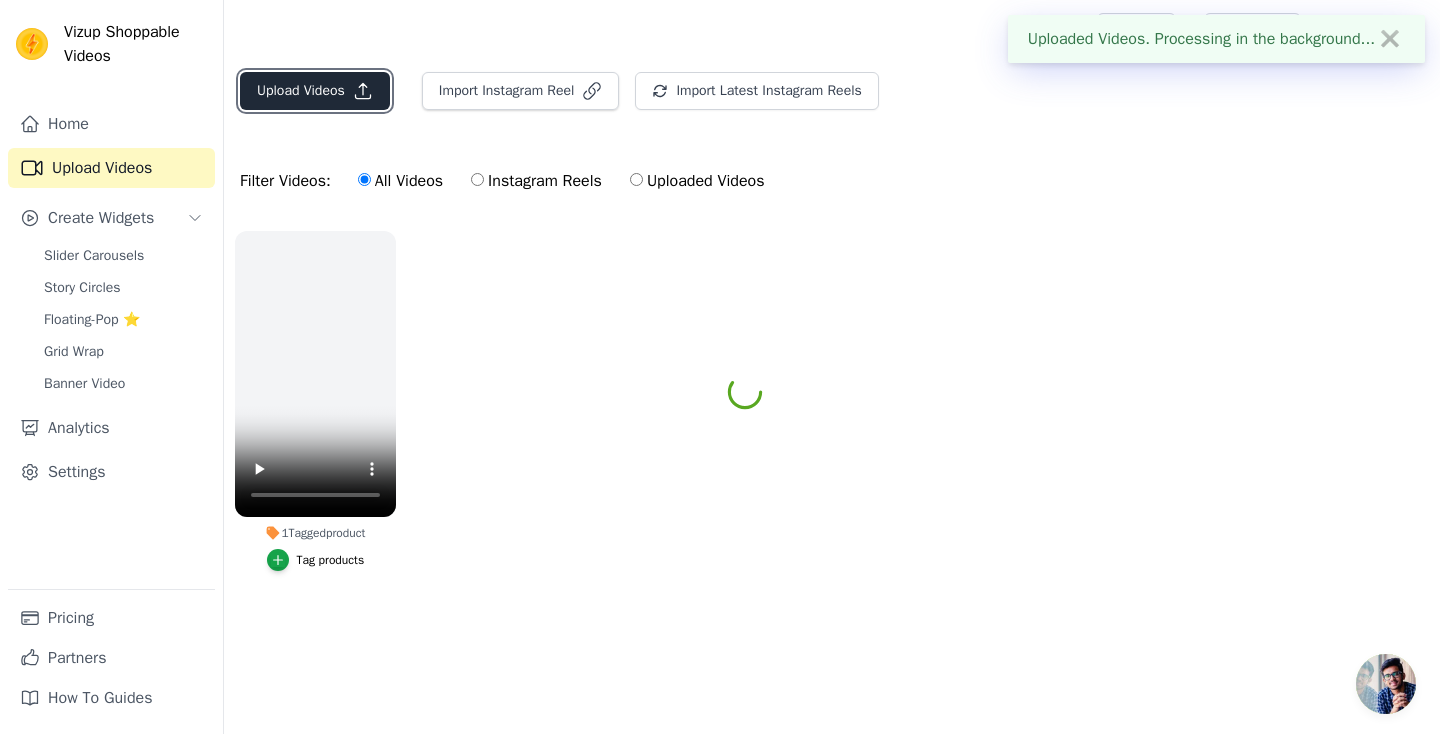 click on "Upload Videos" at bounding box center (315, 91) 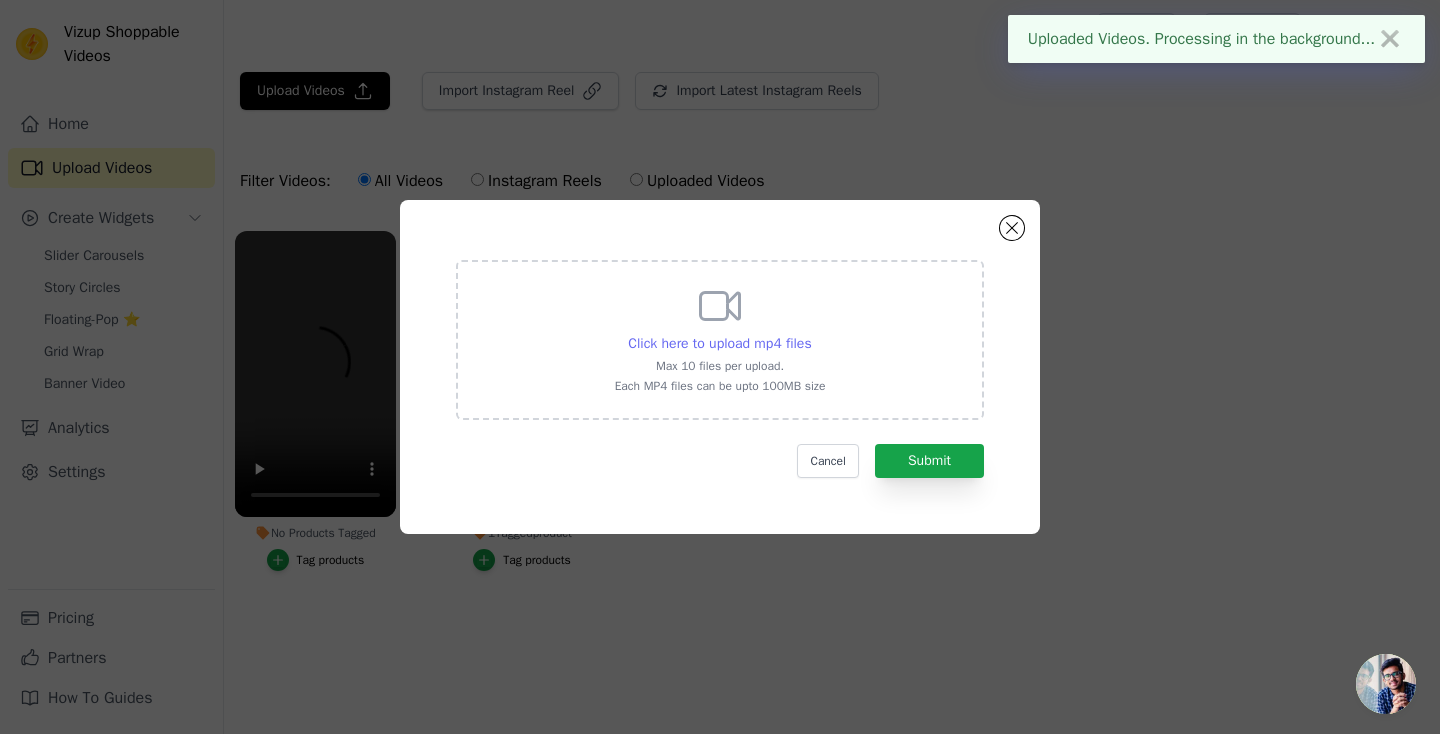 click on "Click here to upload mp4 files" at bounding box center (719, 344) 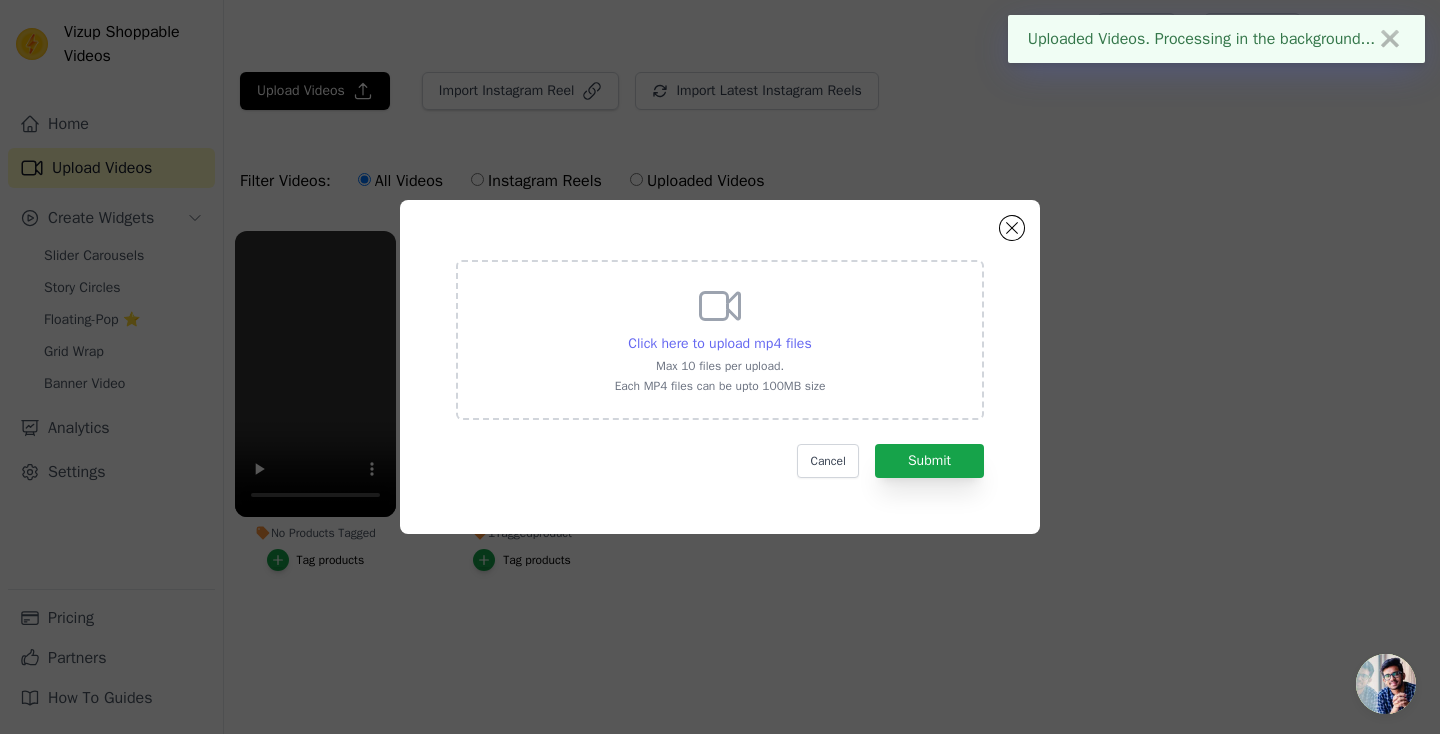 click on "Click here to upload mp4 files     Max 10 files per upload.   Each MP4 files can be upto 100MB size" at bounding box center [811, 333] 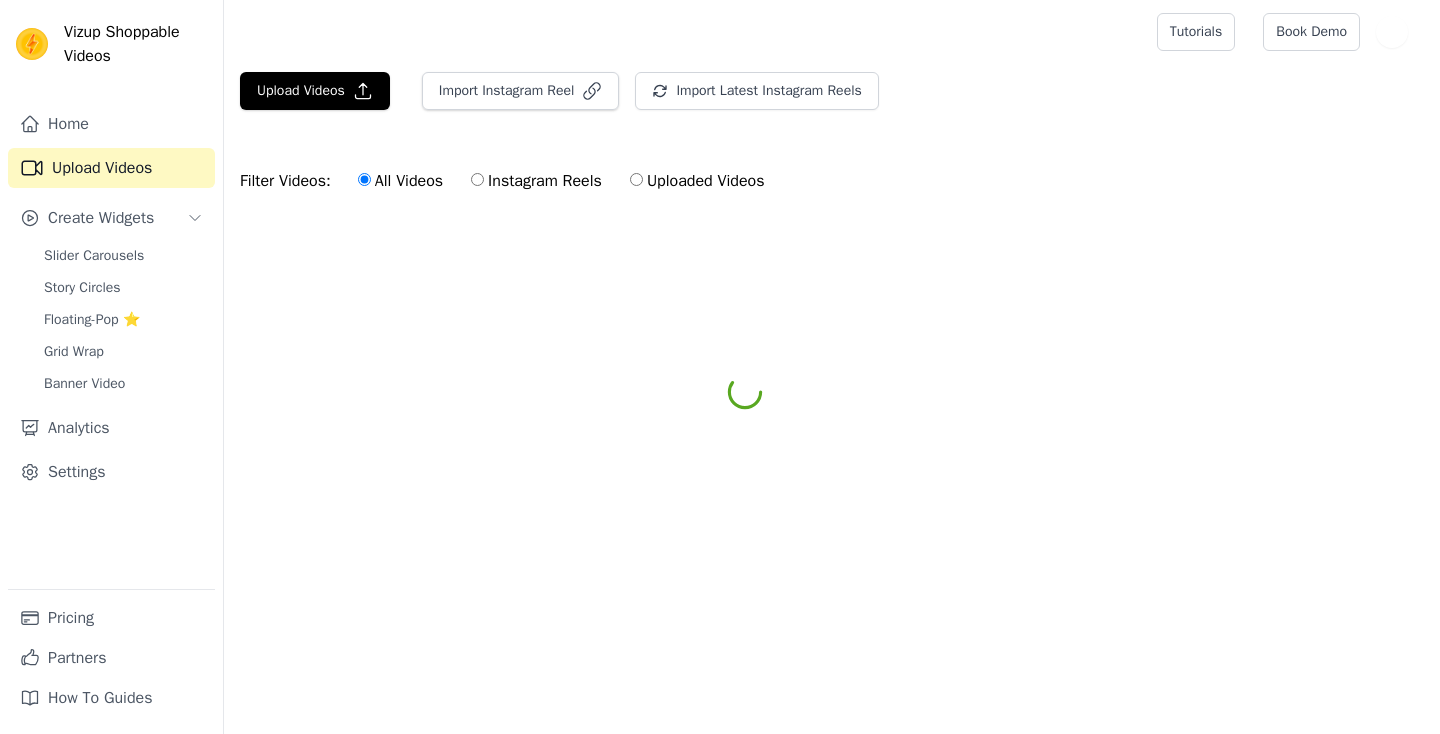 scroll, scrollTop: 0, scrollLeft: 0, axis: both 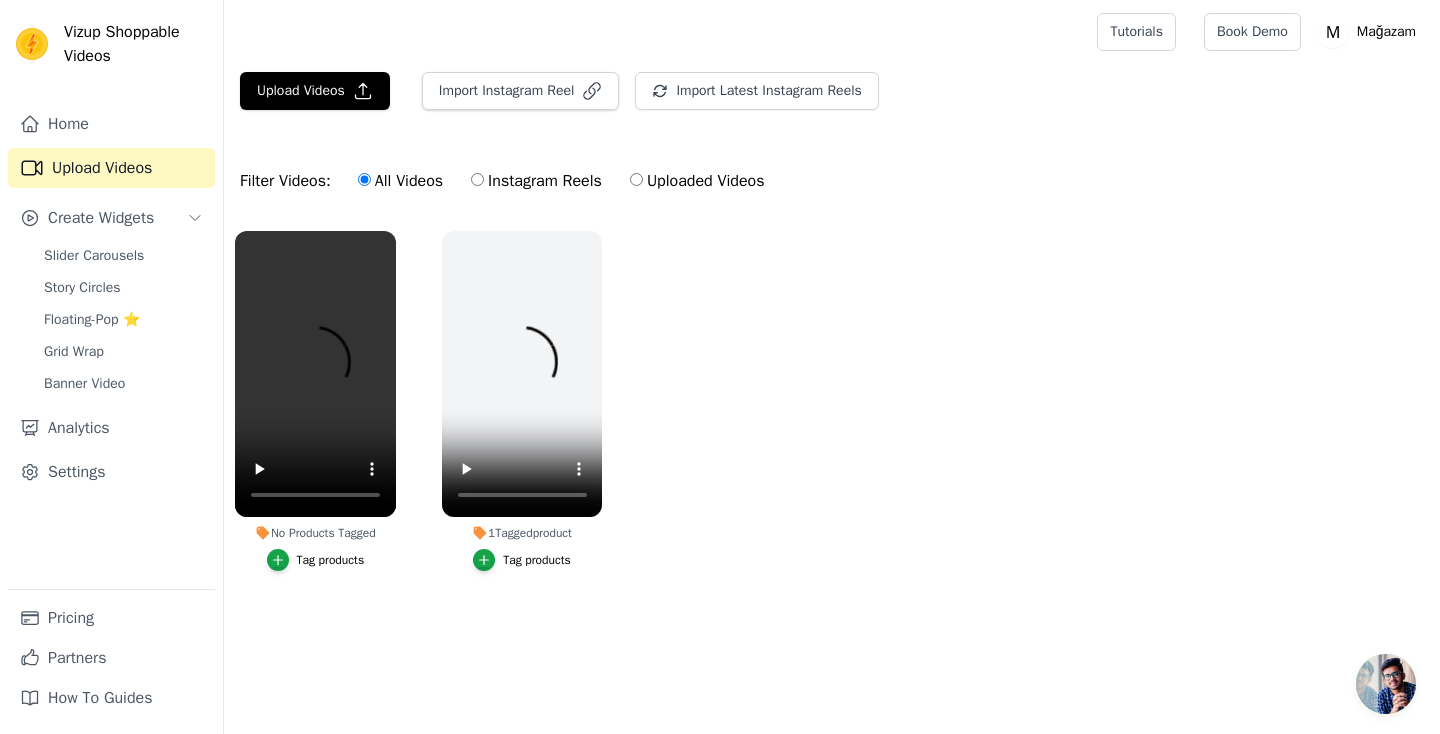 click on "Tag products" at bounding box center [331, 560] 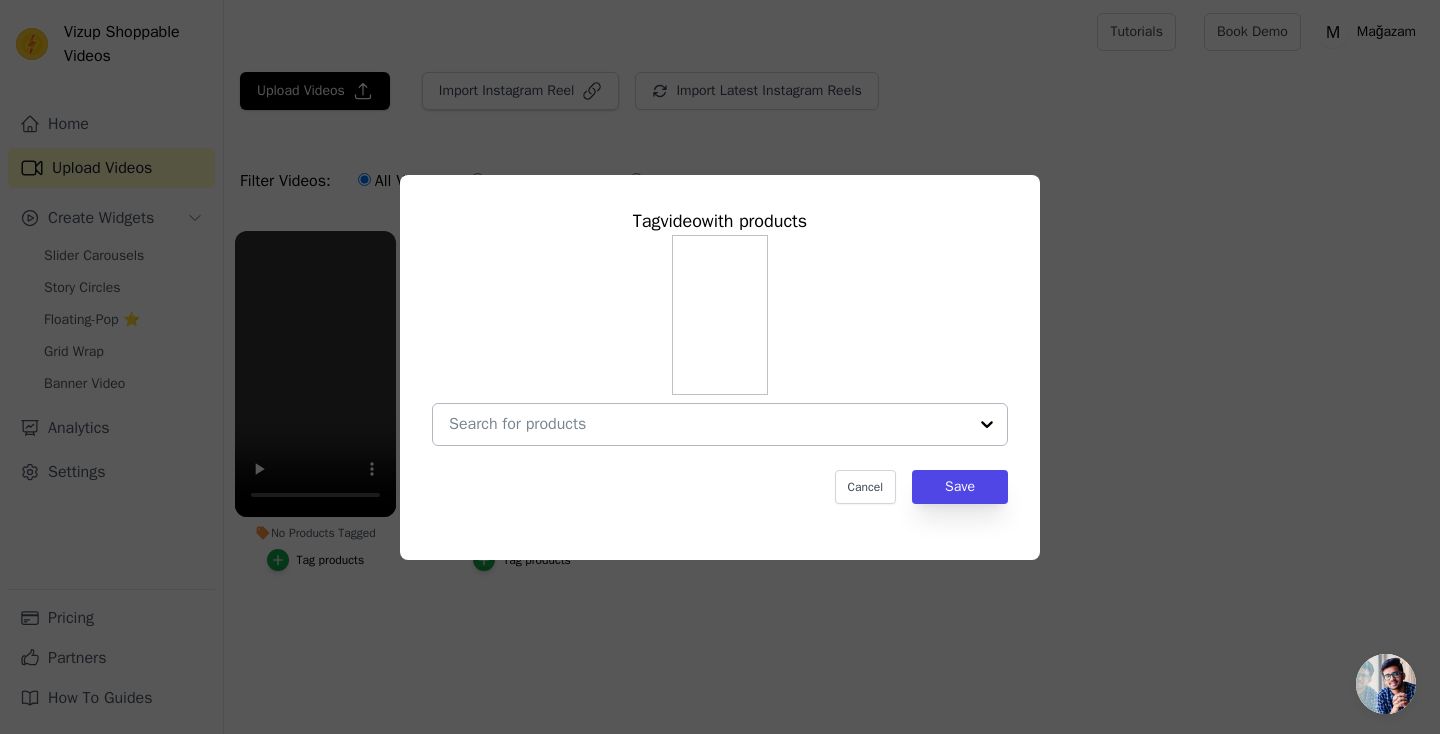 click on "No Products Tagged     Tag  video  with products                         Cancel   Save     Tag products" at bounding box center (708, 424) 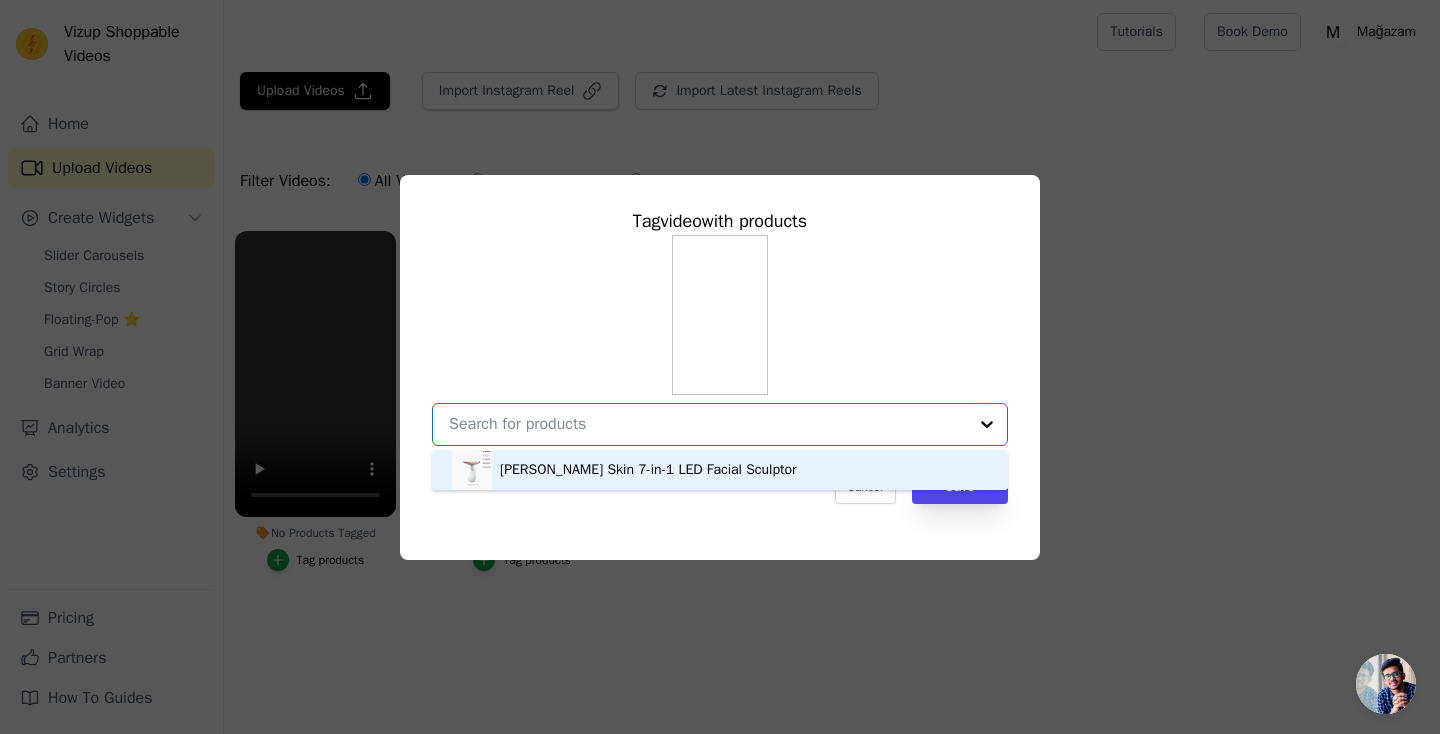 click on "[PERSON_NAME] Skin 7-in-1 LED Facial Sculptor" at bounding box center [648, 470] 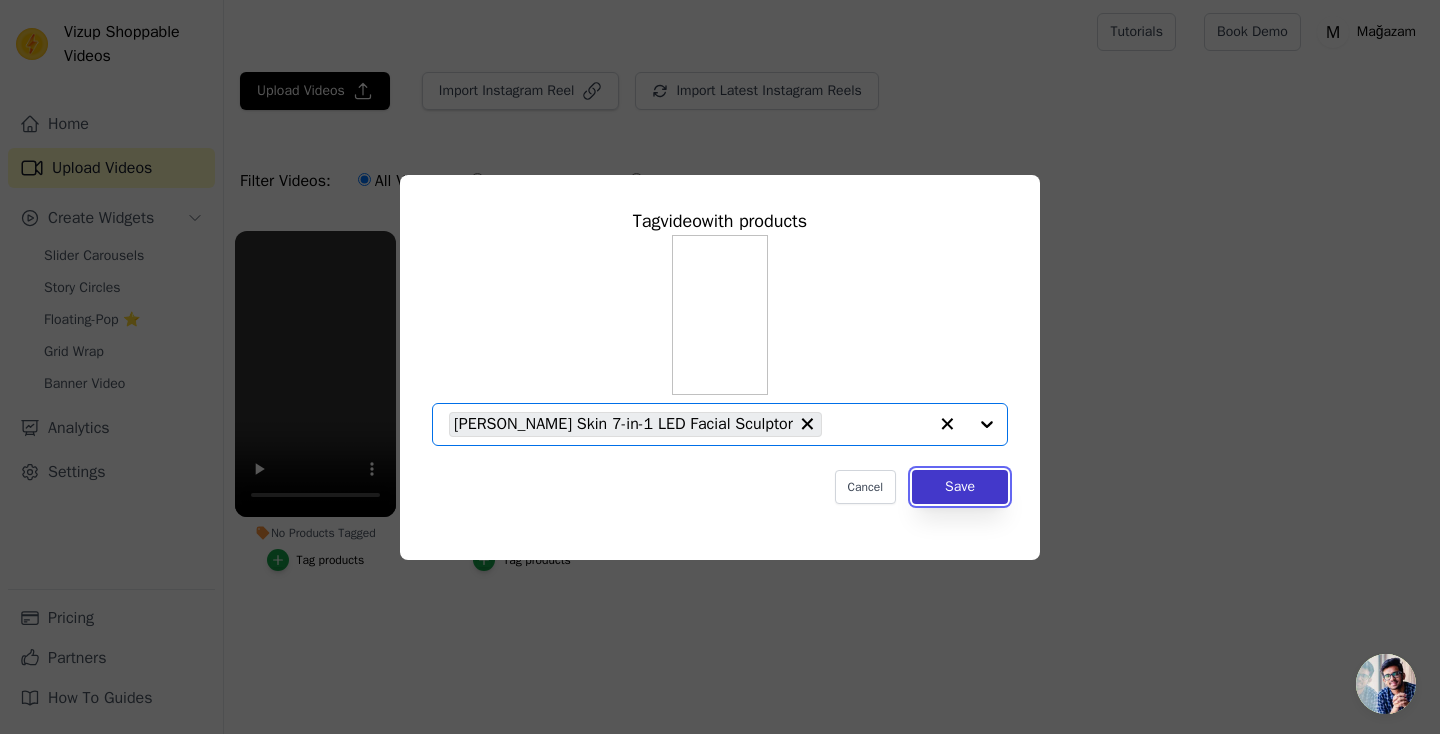 click on "Save" at bounding box center (960, 487) 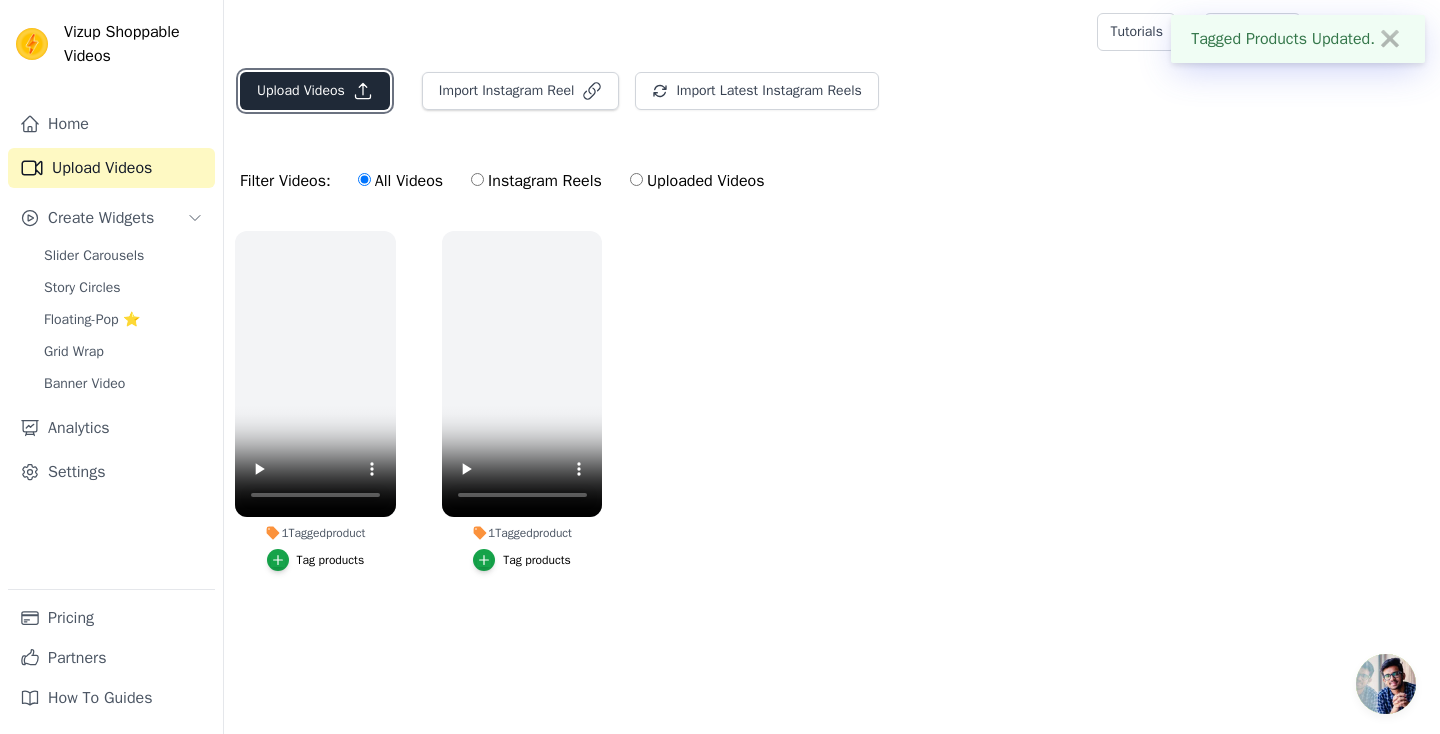 click on "Upload Videos" at bounding box center [315, 91] 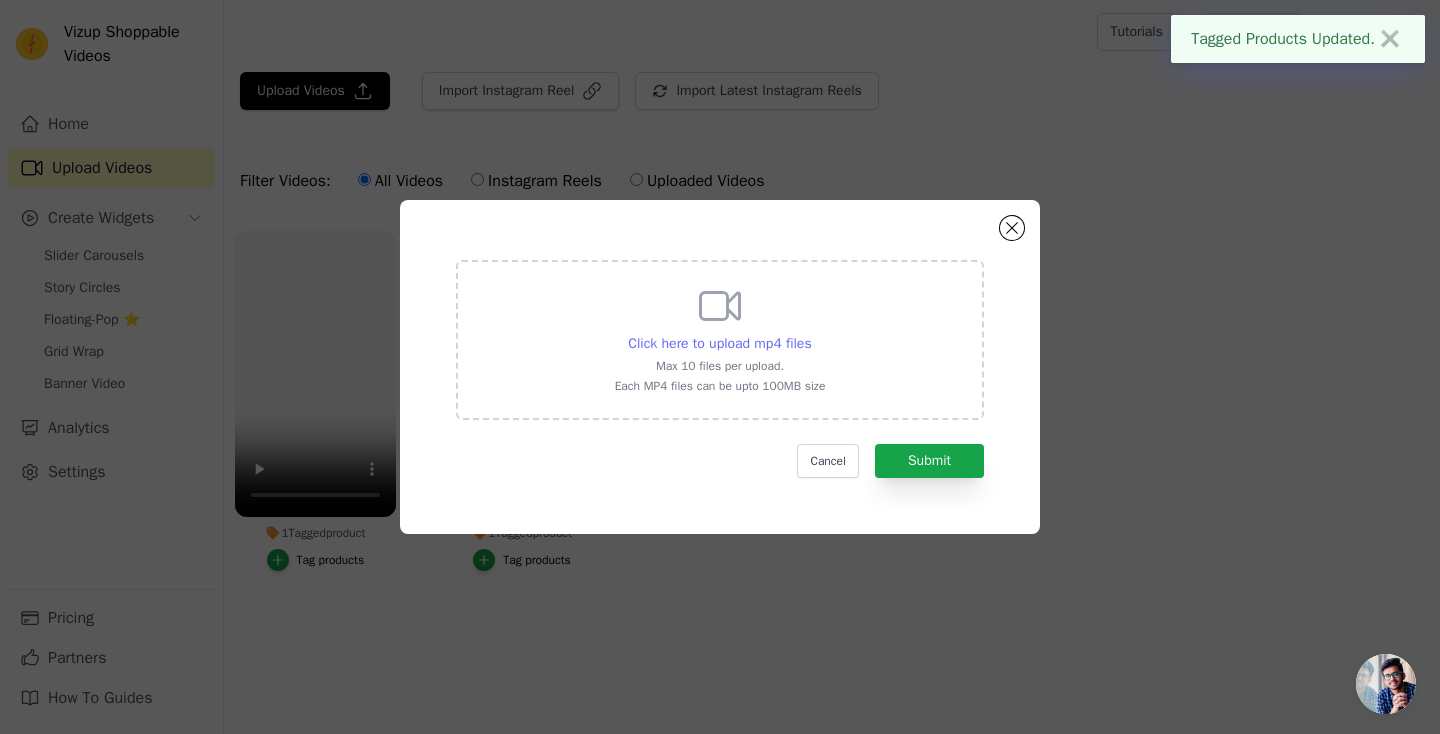 click on "Click here to upload mp4 files" at bounding box center (719, 343) 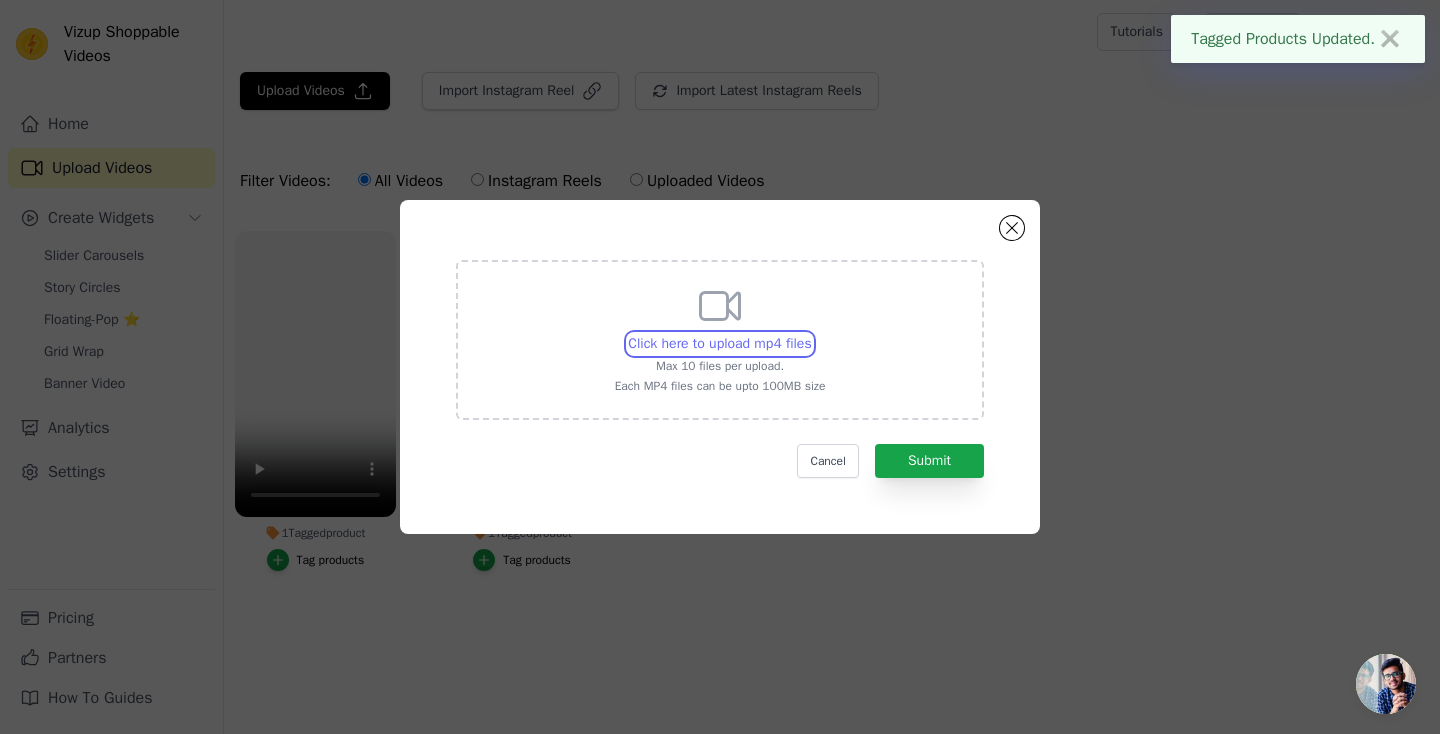 click on "Click here to upload mp4 files     Max 10 files per upload.   Each MP4 files can be upto 100MB size" at bounding box center [811, 333] 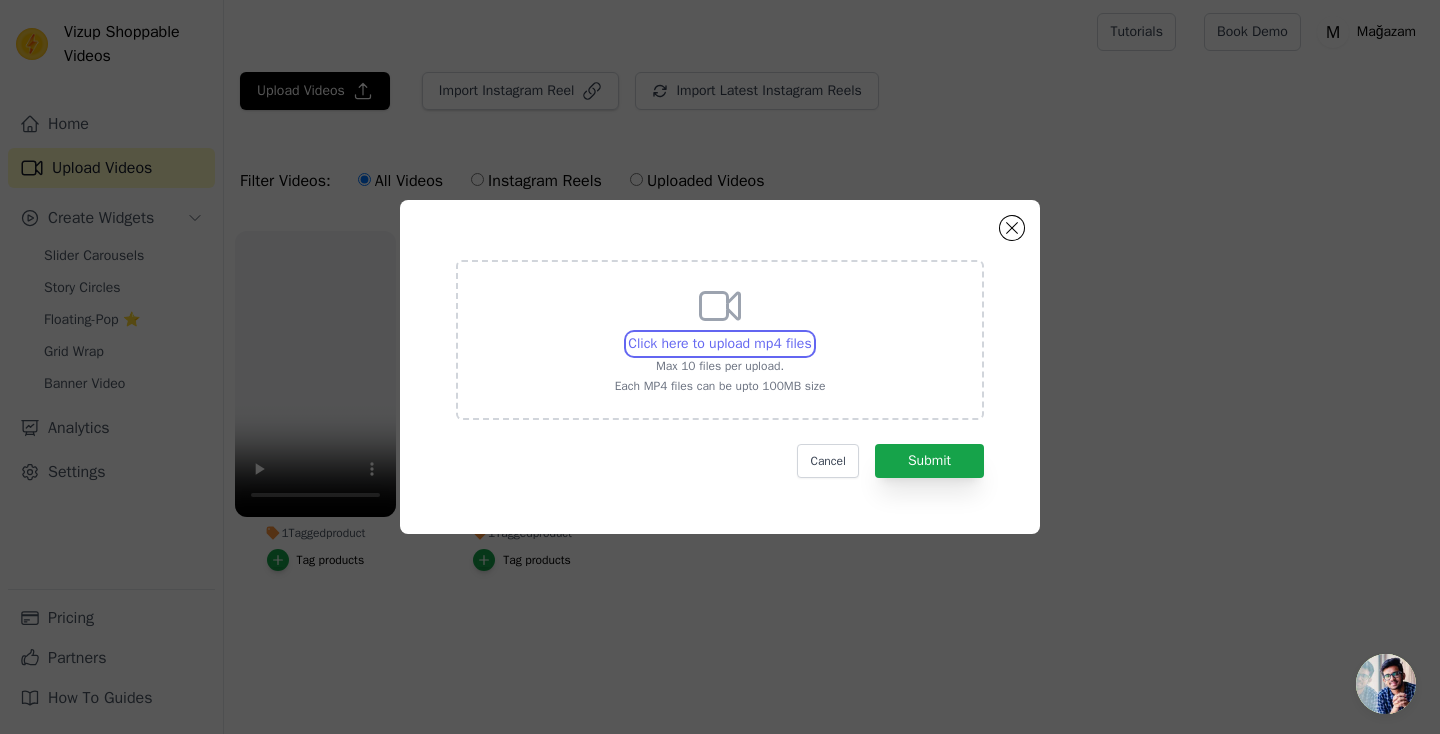 type on "C:\fakepath\a0e96755991a4b56988ba096f50db1b3.HD-1080p-4.8Mbps-47986370.mp4" 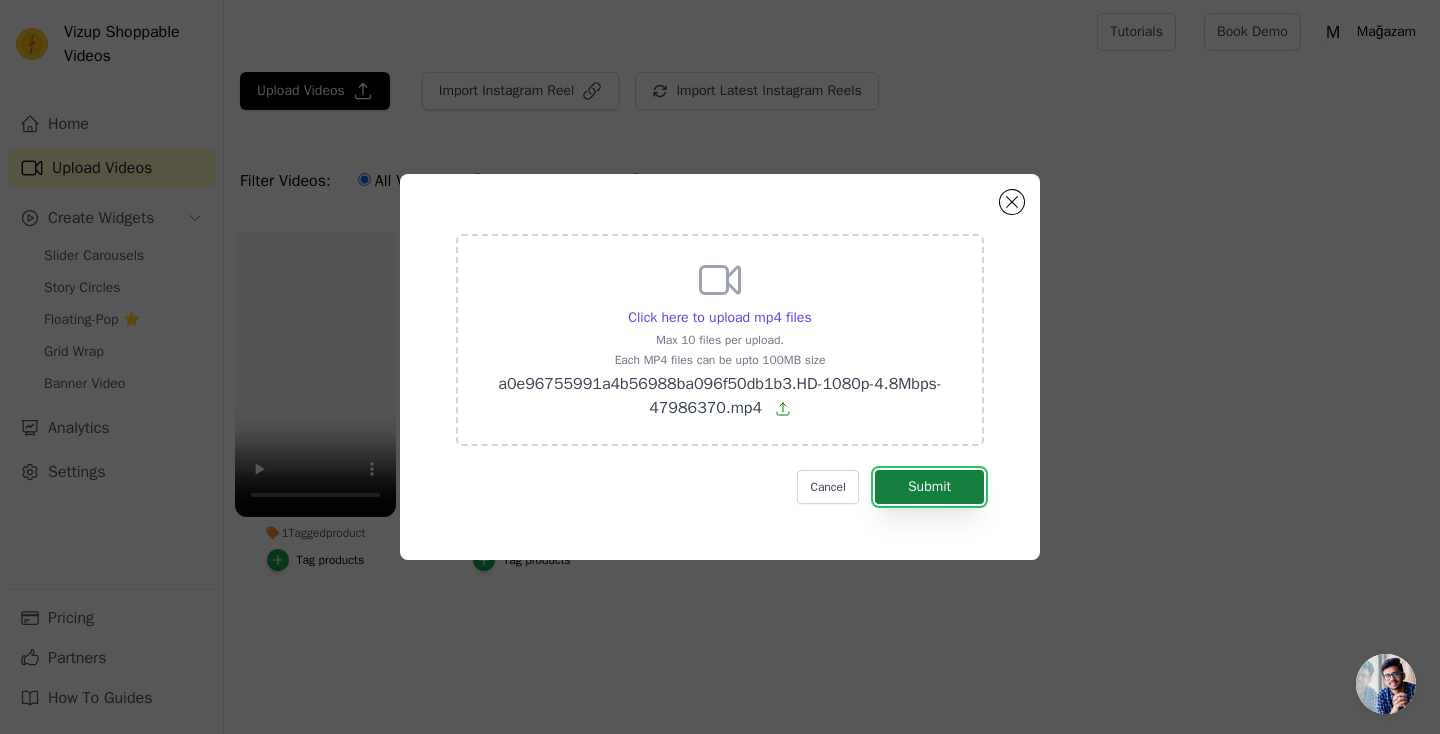 click on "Submit" at bounding box center (929, 487) 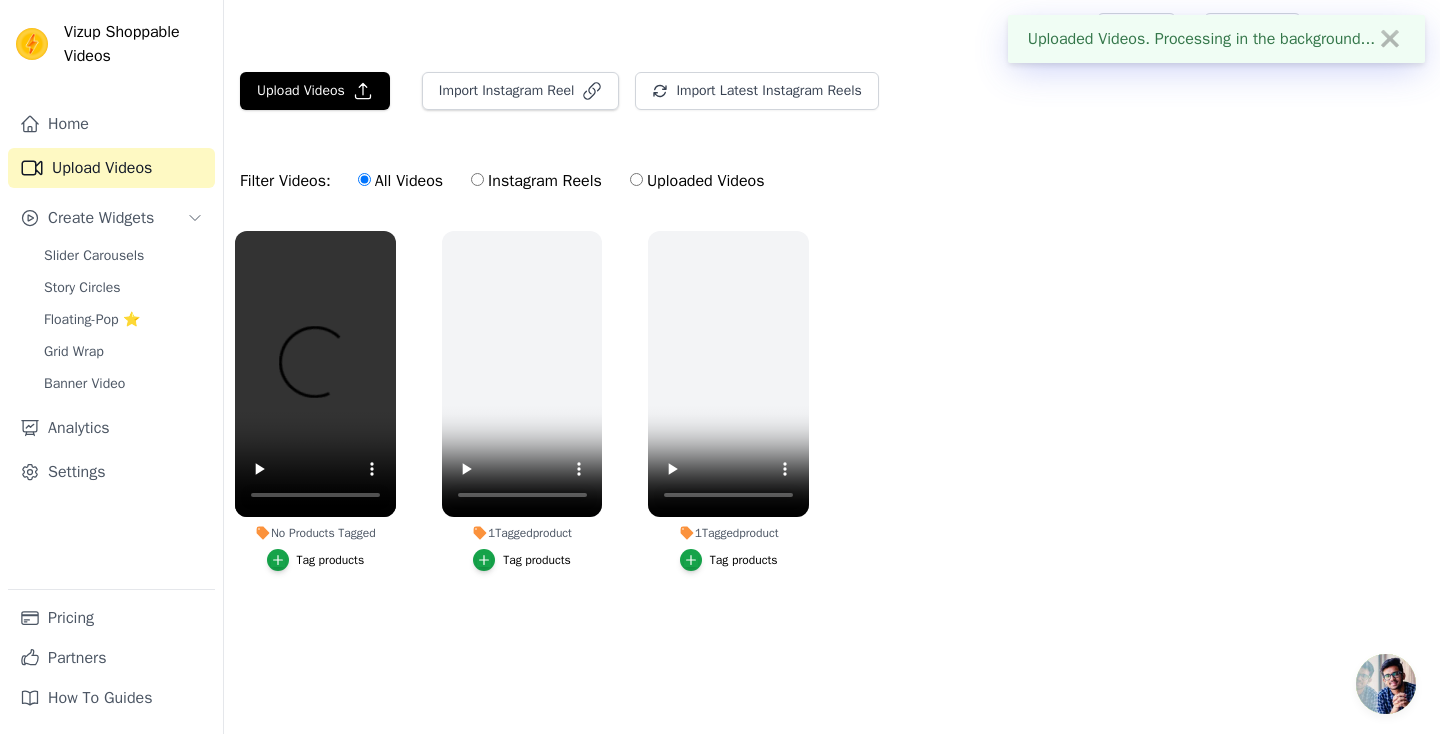click on "No Products Tagged       Tag products" at bounding box center (315, 401) 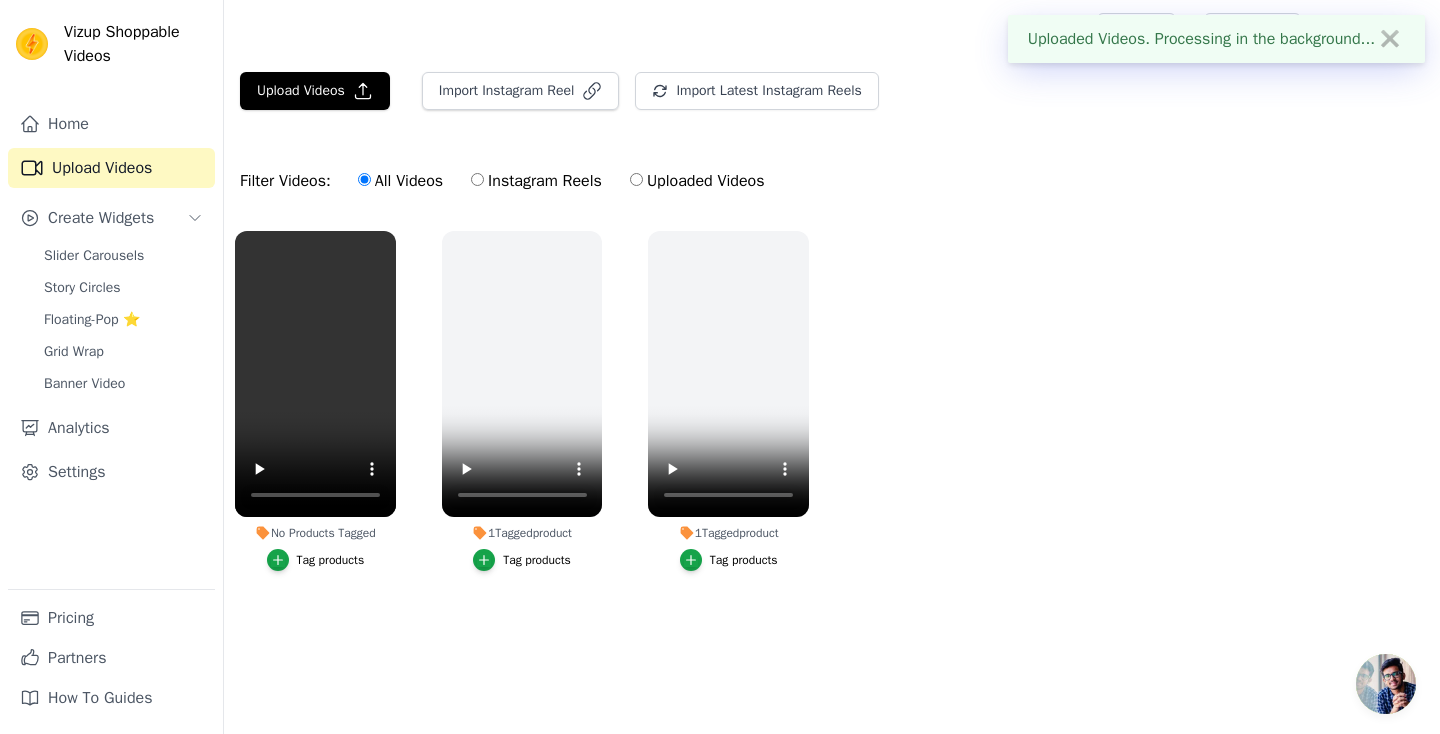 click on "Tag products" at bounding box center [331, 560] 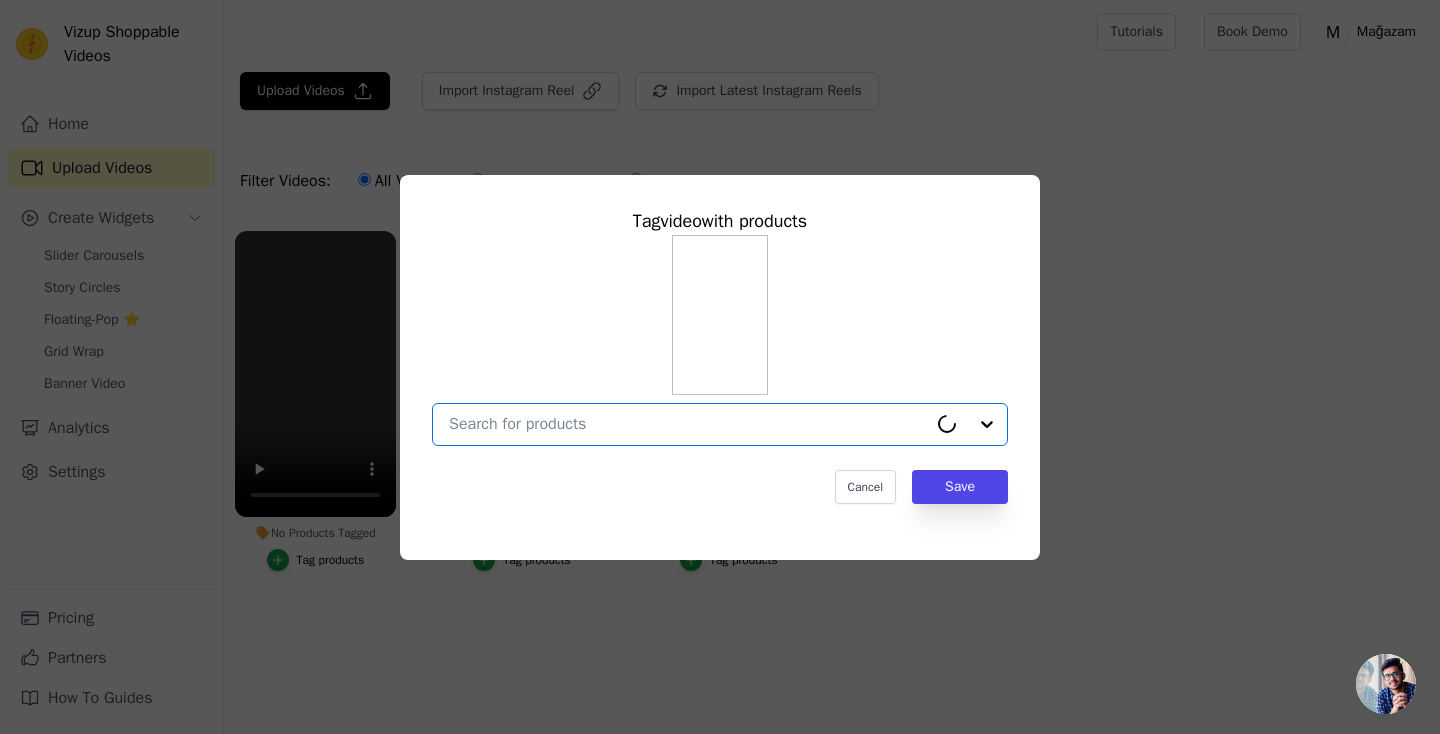 click on "No Products Tagged     Tag  video  with products       Option undefined, selected.                     Cancel   Save     Tag products" at bounding box center (688, 424) 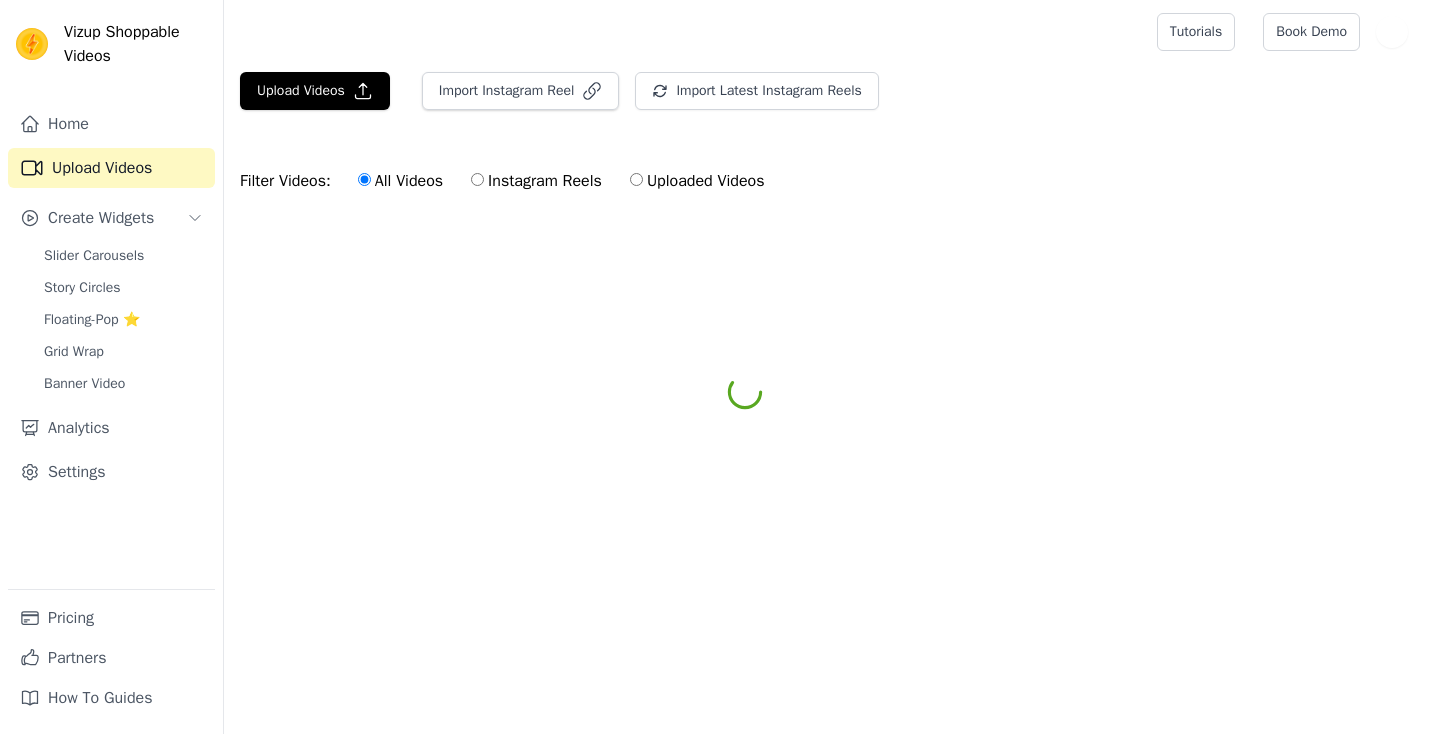 click on "Vizup Shoppable Videos
Home
Upload Videos       Create Widgets     Slider Carousels   Story Circles   Floating-Pop ⭐   Grid Wrap   Banner Video
Analytics
Settings
Pricing
Partners
How To Guides   Open sidebar       Tutorials     Book Demo   Open user menu" at bounding box center [720, 150] 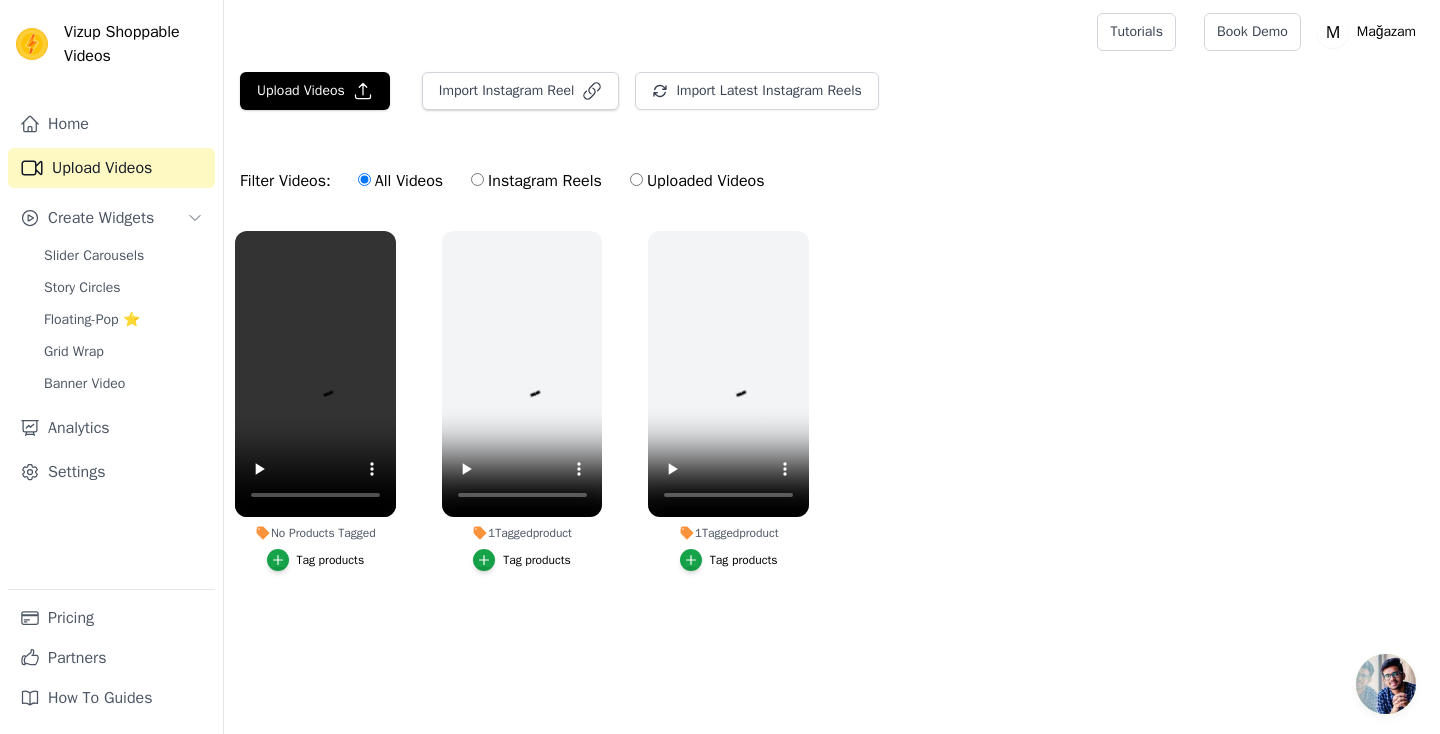 click on "Tag products" at bounding box center (331, 560) 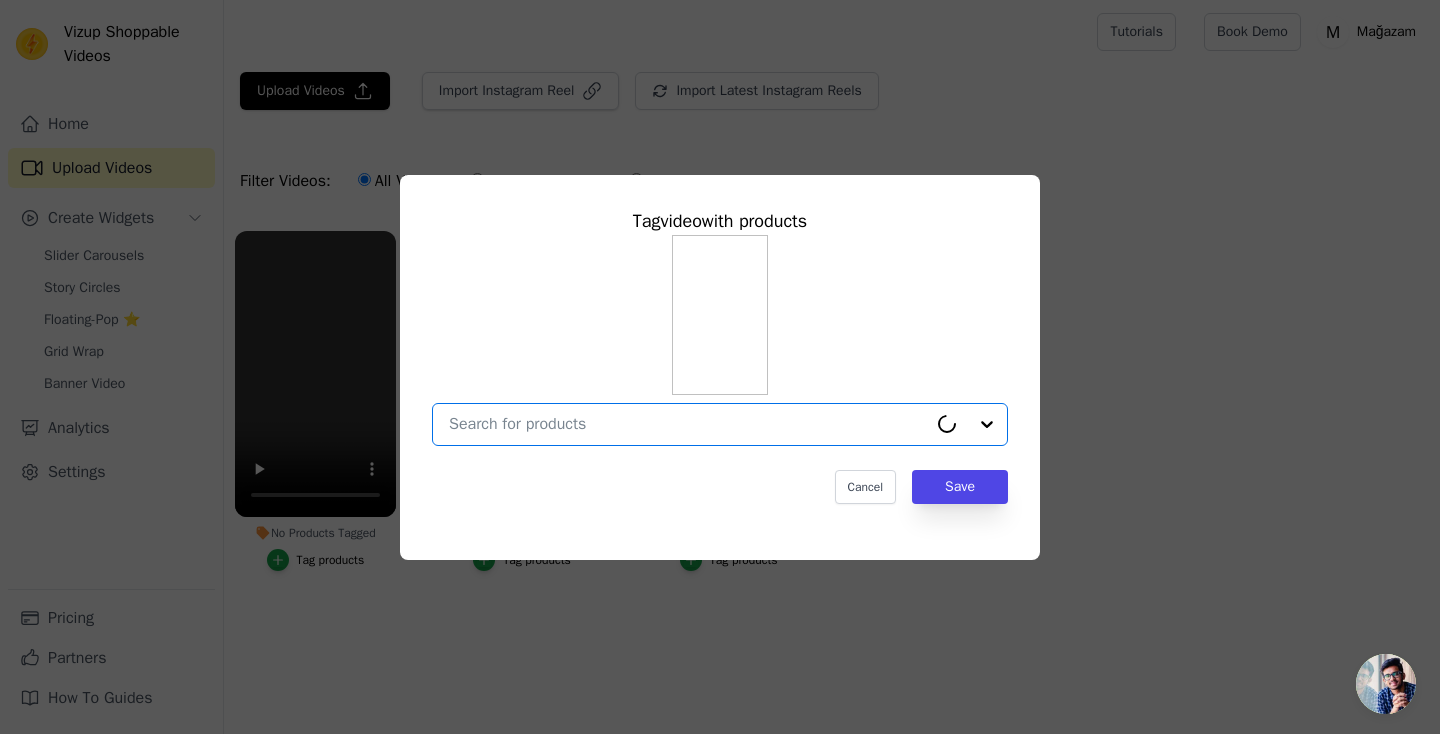 click on "No Products Tagged     Tag  video  with products       Option undefined, selected.                     Cancel   Save     Tag products" at bounding box center [688, 424] 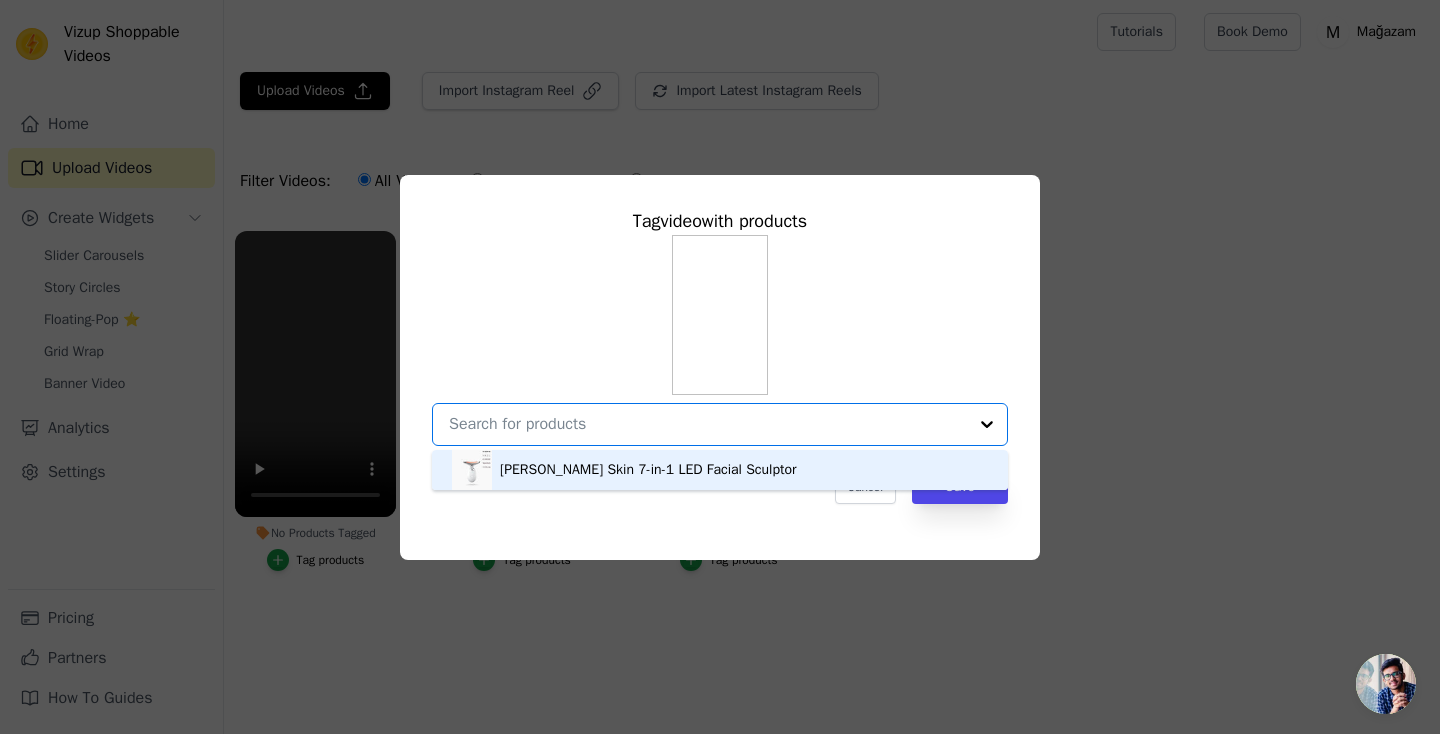click on "[PERSON_NAME] Skin 7-in-1 LED Facial Sculptor" at bounding box center (648, 470) 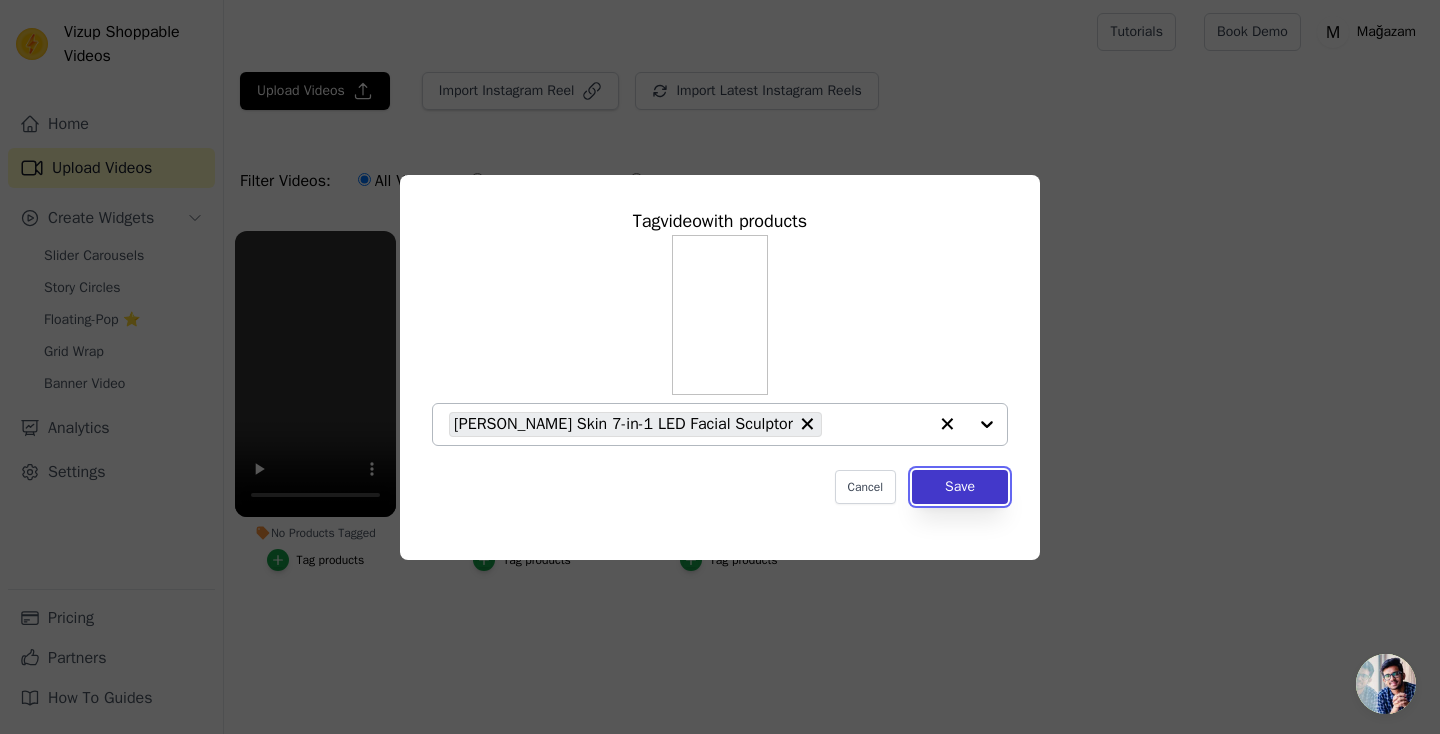 click on "Save" at bounding box center (960, 487) 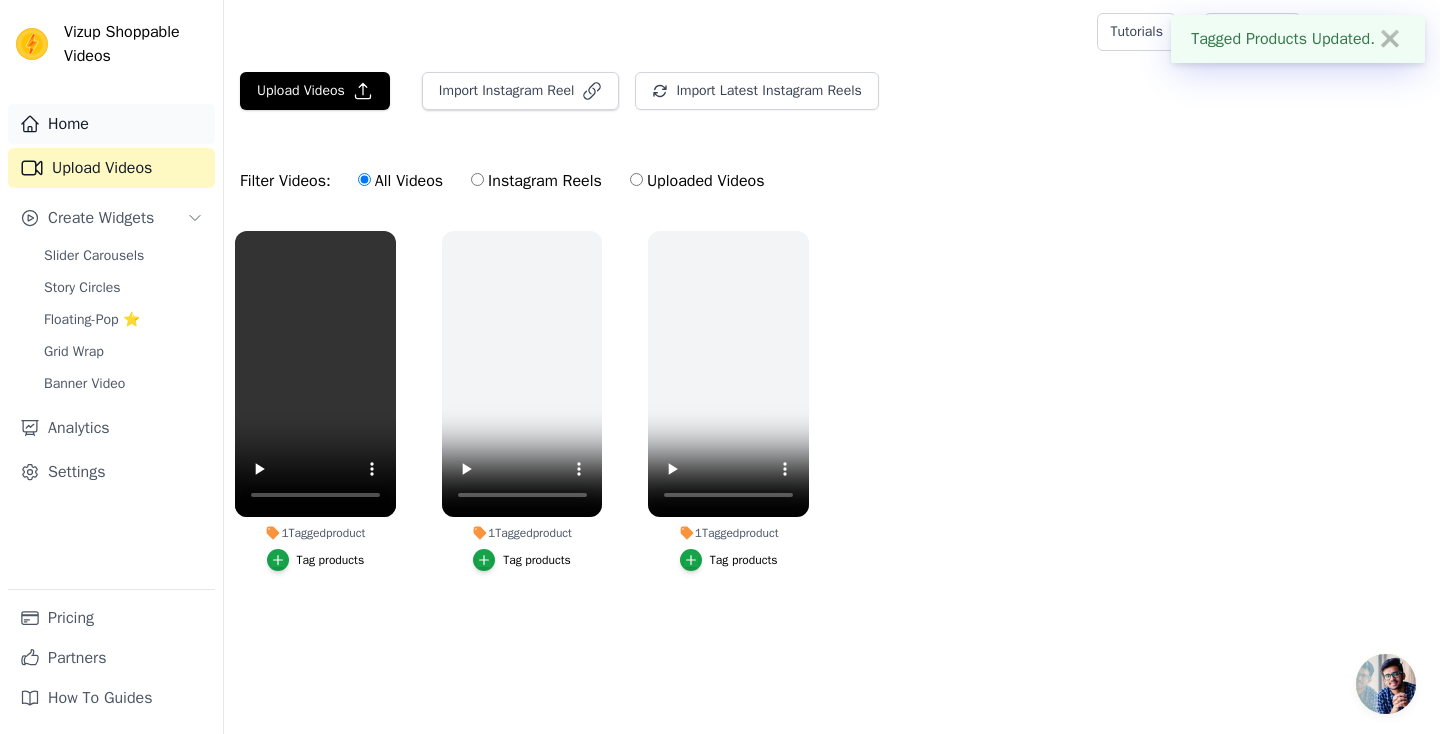 click on "Home" at bounding box center (111, 124) 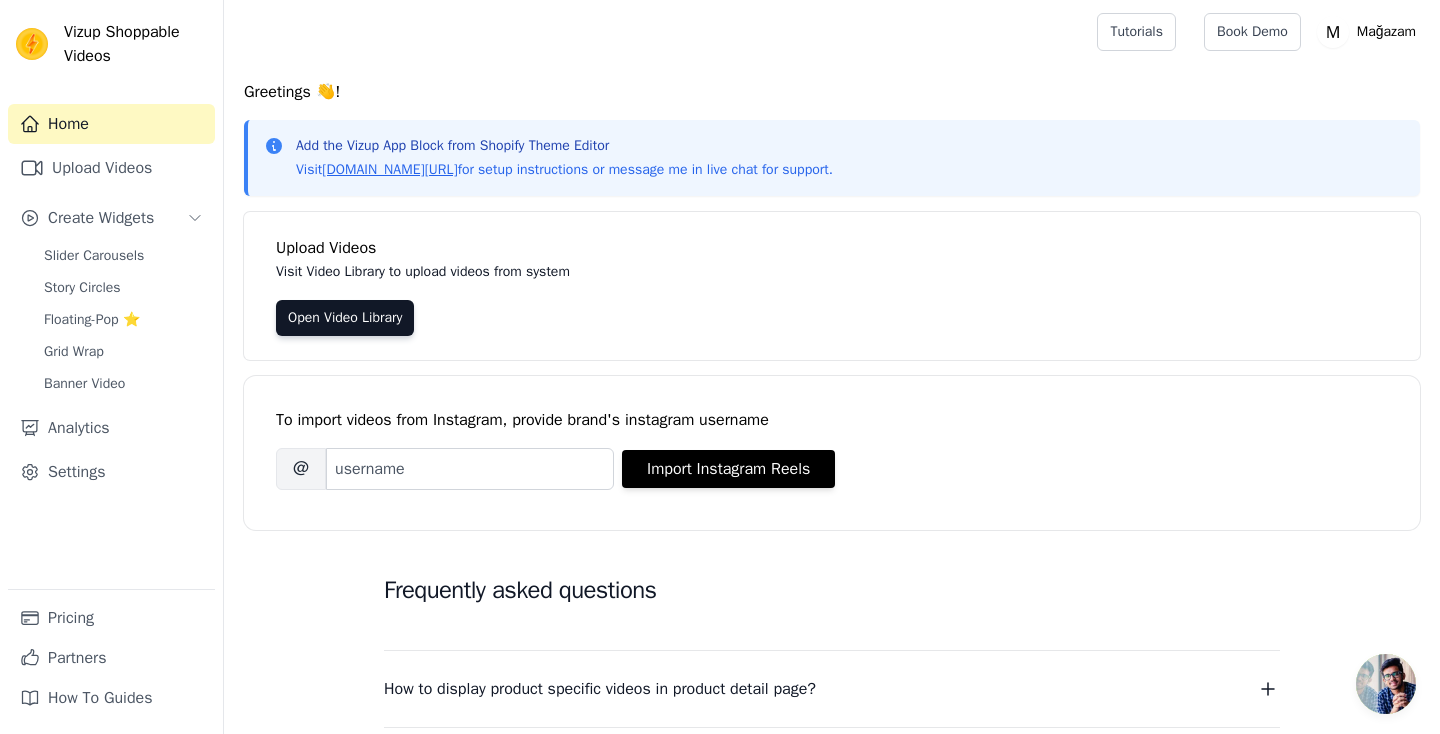 scroll, scrollTop: 44, scrollLeft: 0, axis: vertical 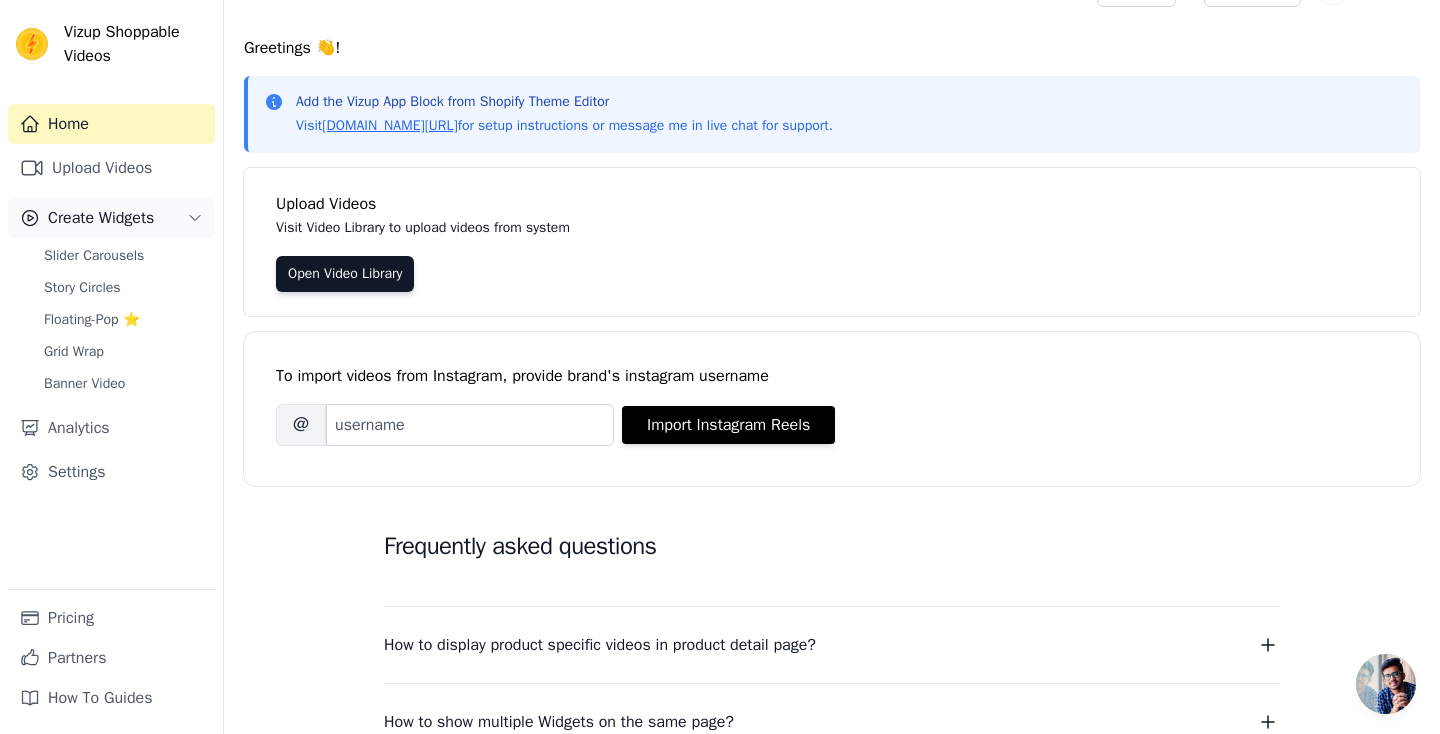 click on "Create Widgets" at bounding box center [101, 218] 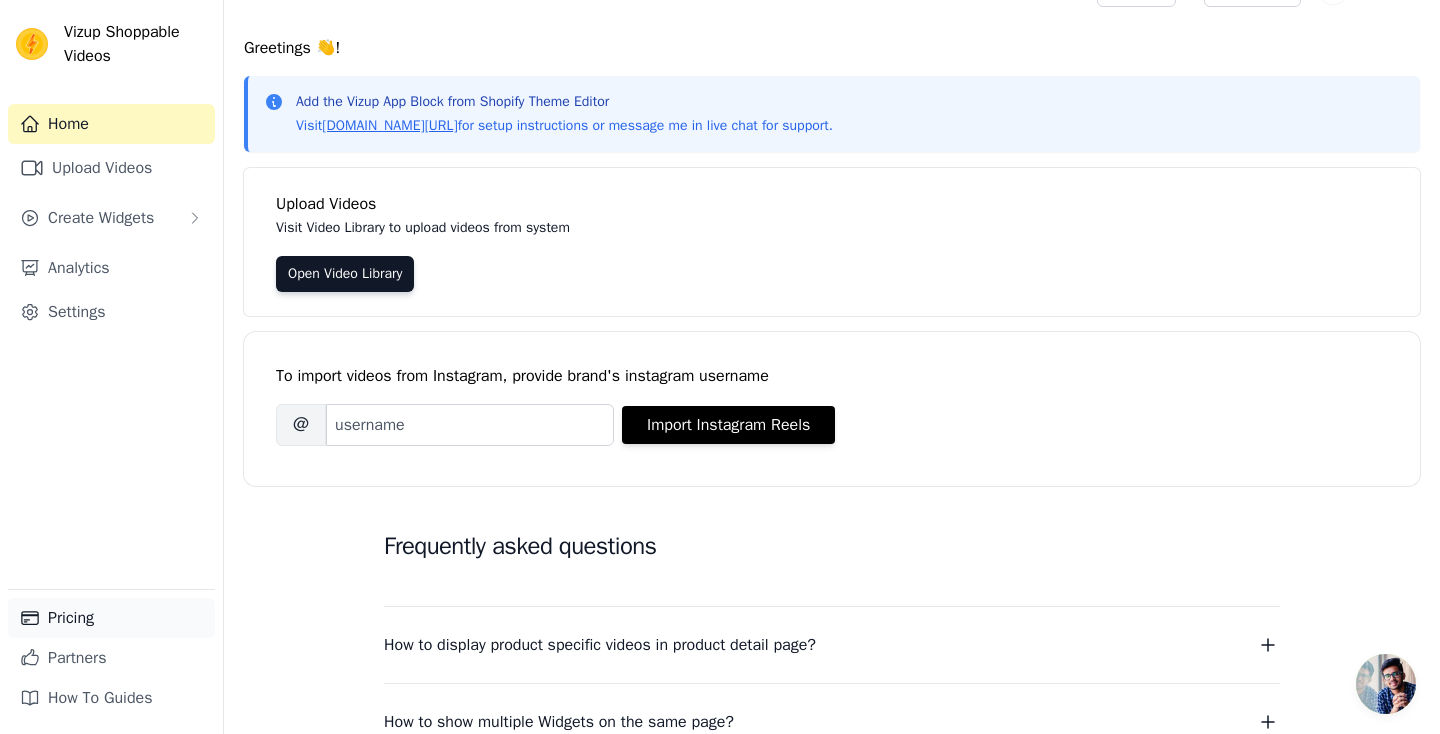 click on "Pricing" at bounding box center (111, 618) 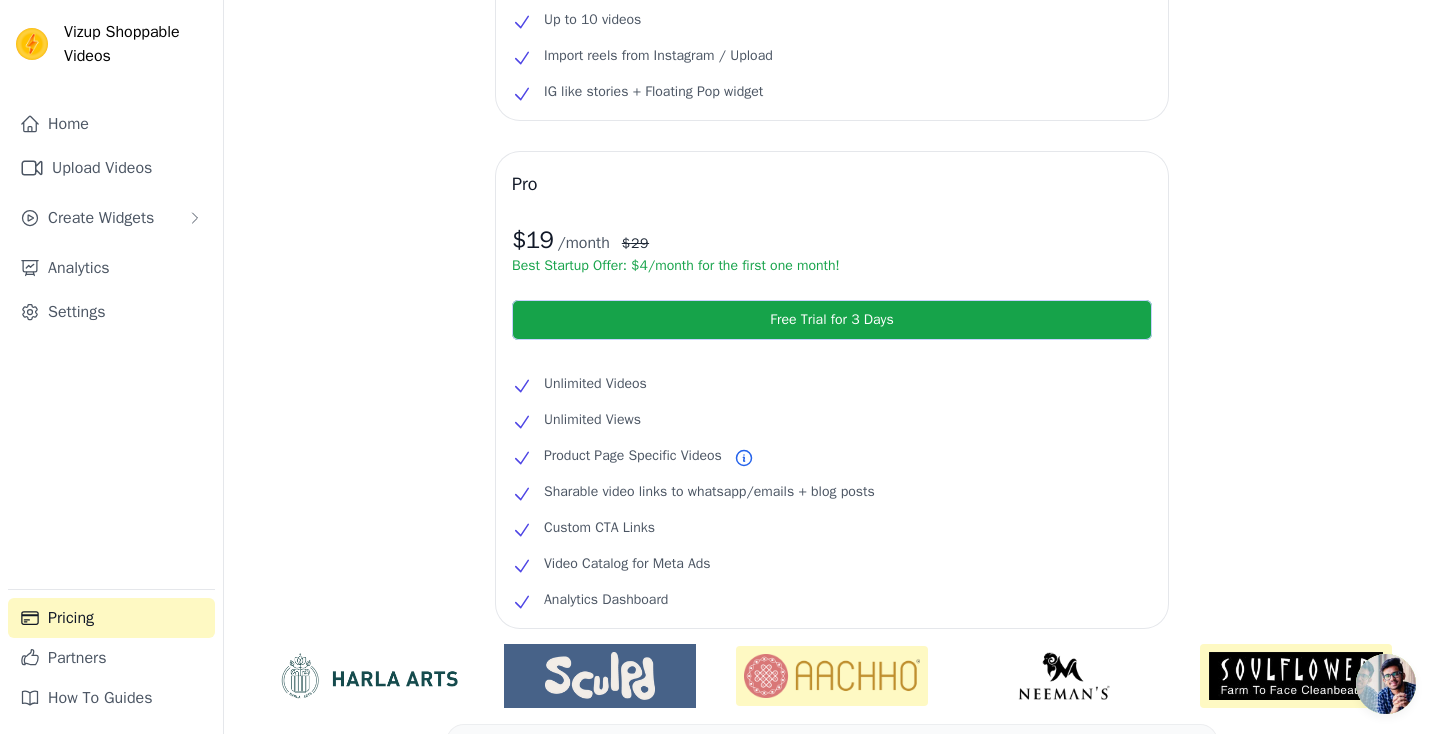 scroll, scrollTop: 0, scrollLeft: 0, axis: both 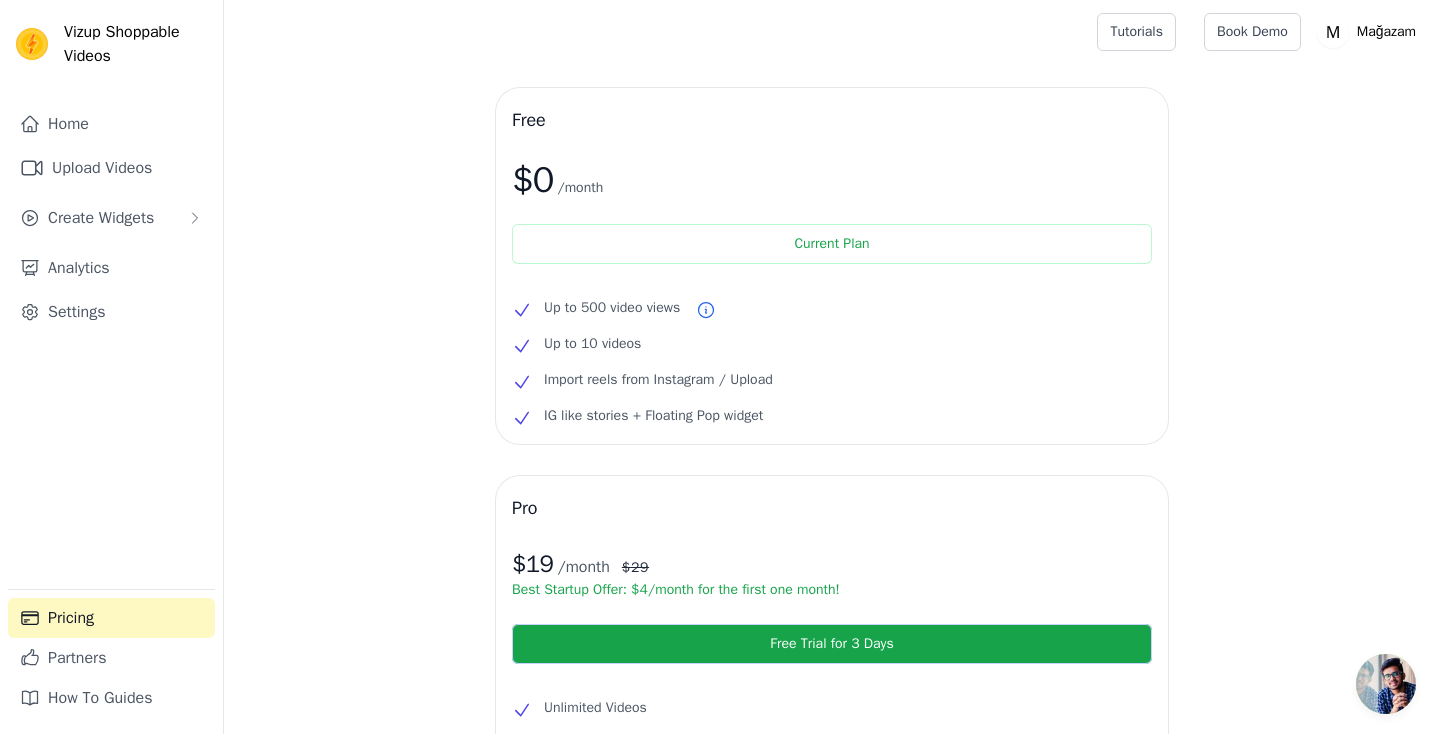 click on "Vizup Shoppable Videos" at bounding box center (135, 44) 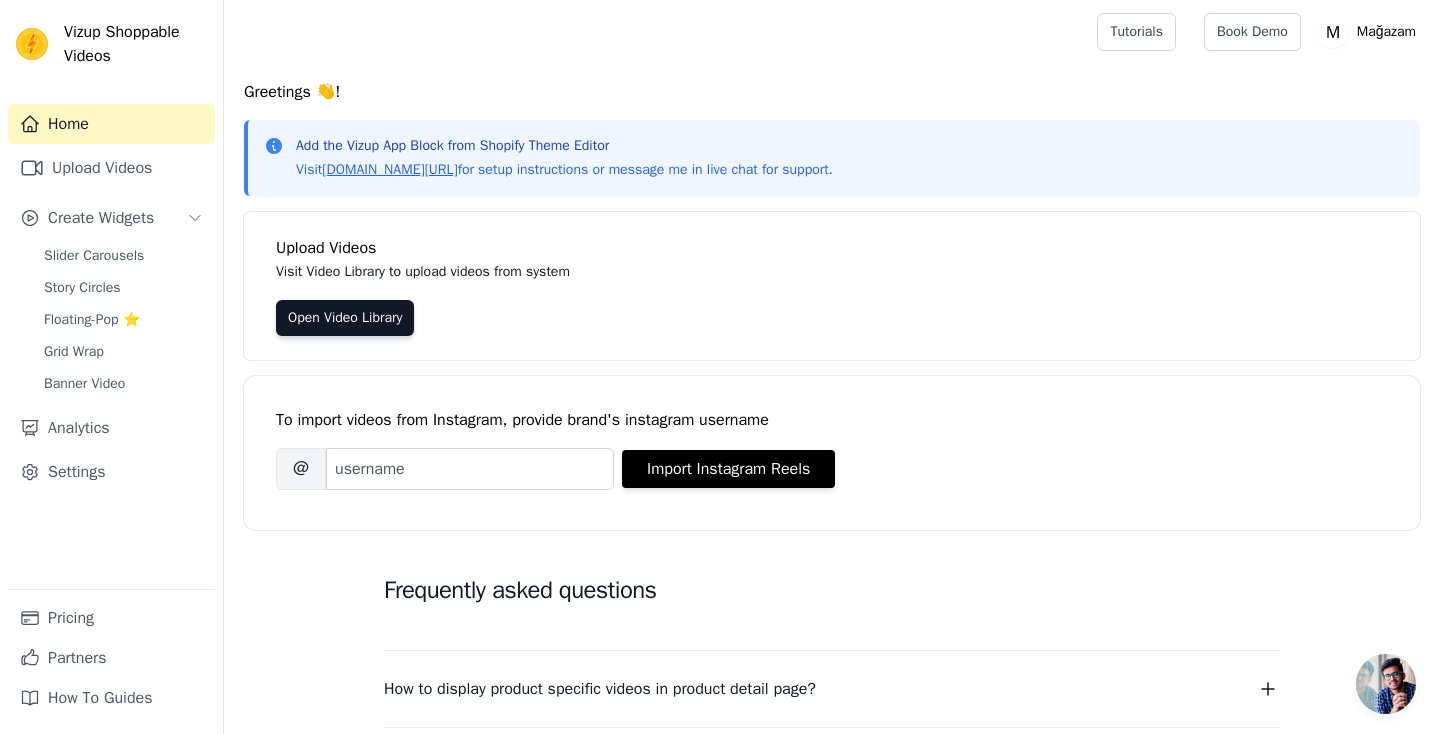 scroll, scrollTop: 0, scrollLeft: 0, axis: both 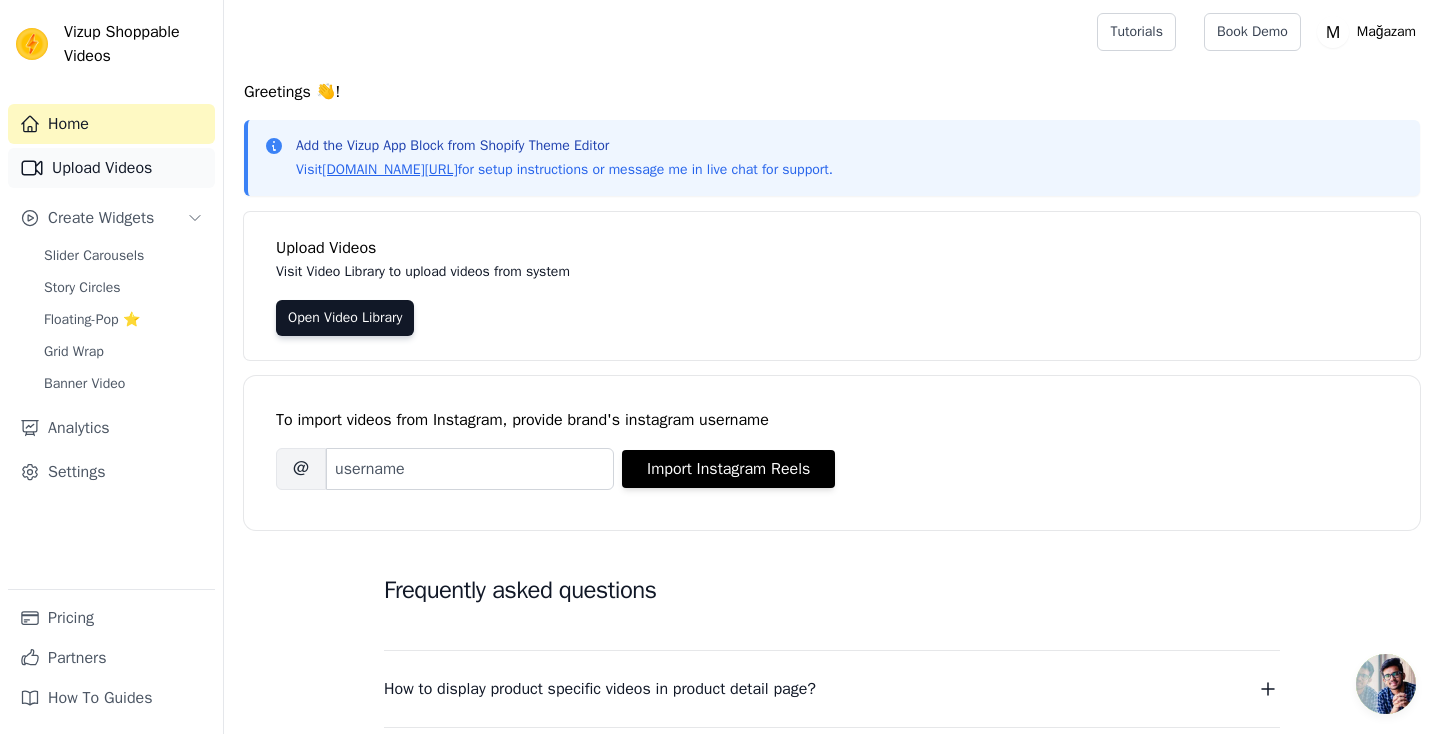click on "Upload Videos" at bounding box center [111, 168] 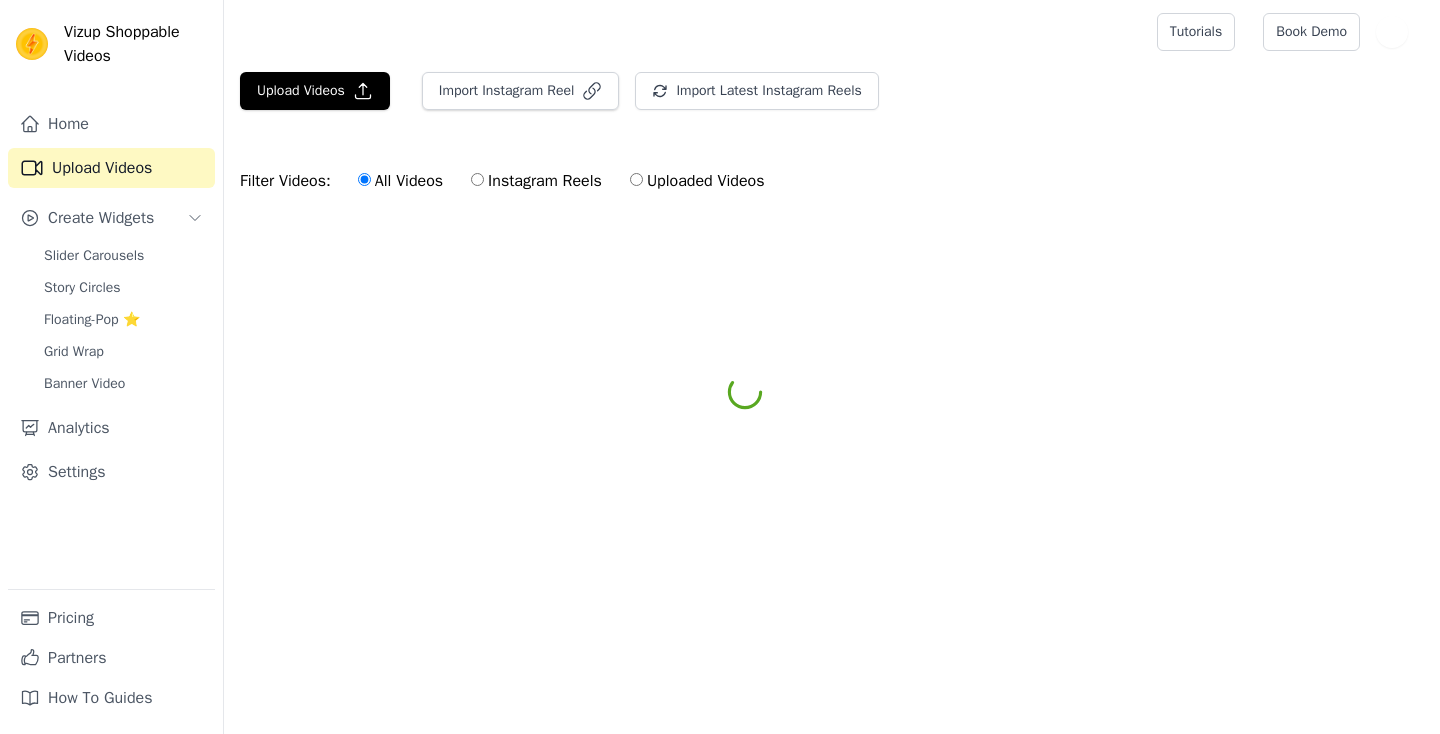 scroll, scrollTop: 0, scrollLeft: 0, axis: both 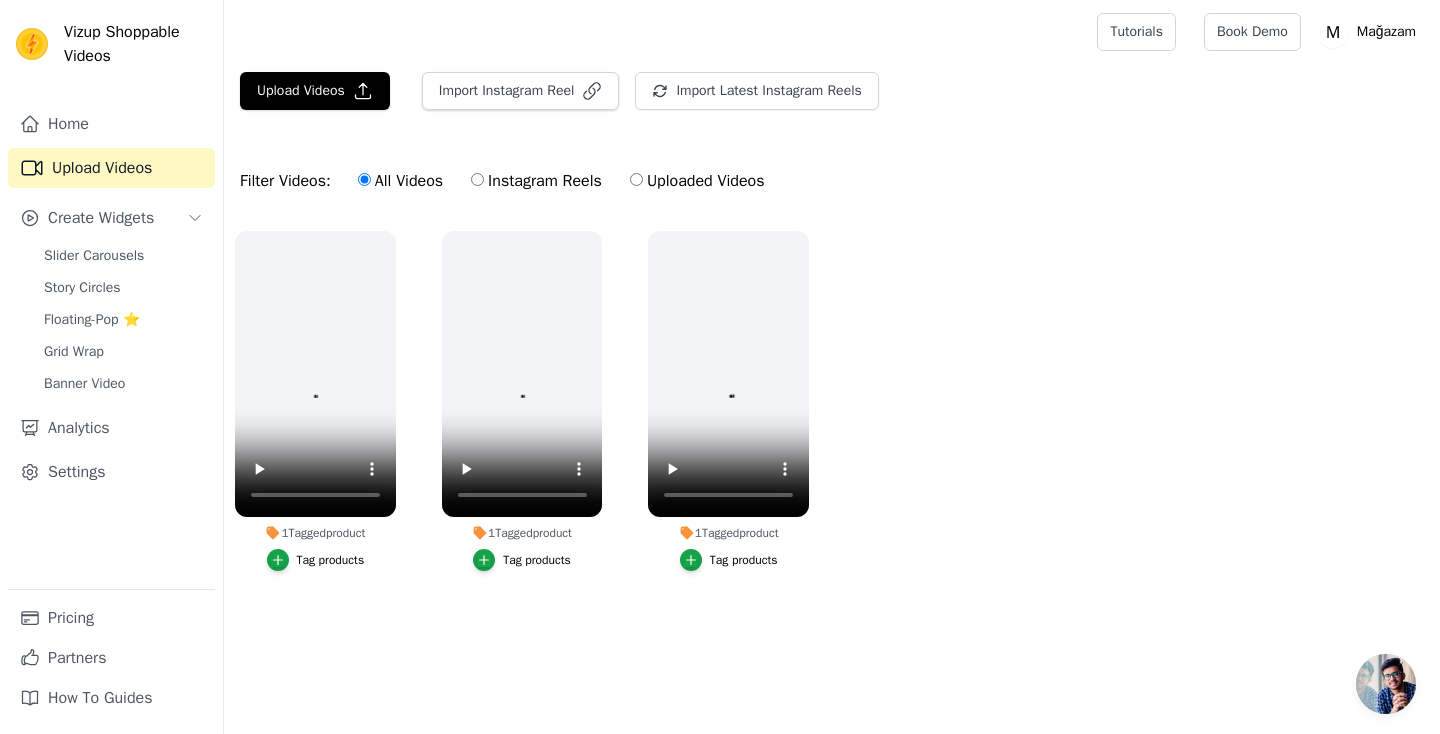 click on "1  Tagged  product       Tag products           1  Tagged  product       Tag products           1  Tagged  product       Tag products" at bounding box center (832, 421) 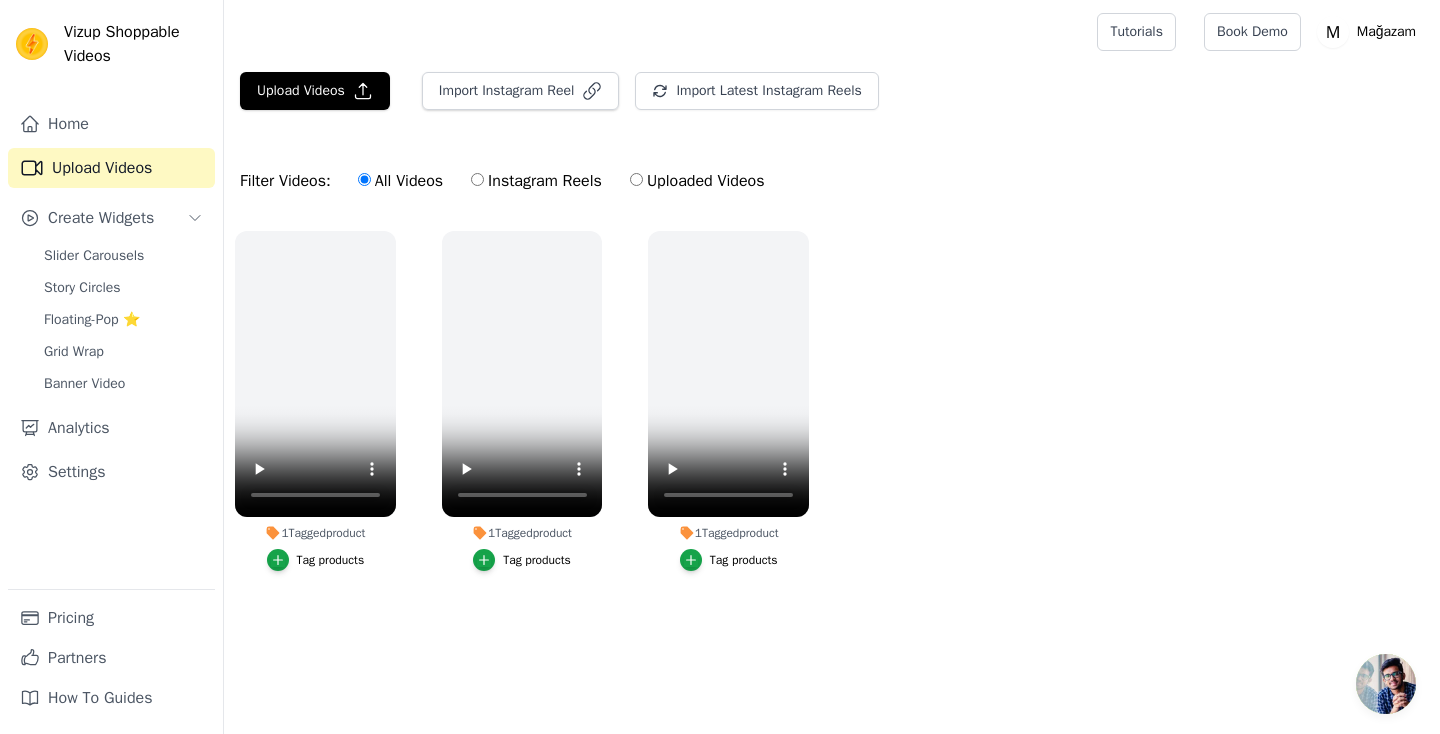 click on "1  Tagged  product       Tag products" at bounding box center [315, 405] 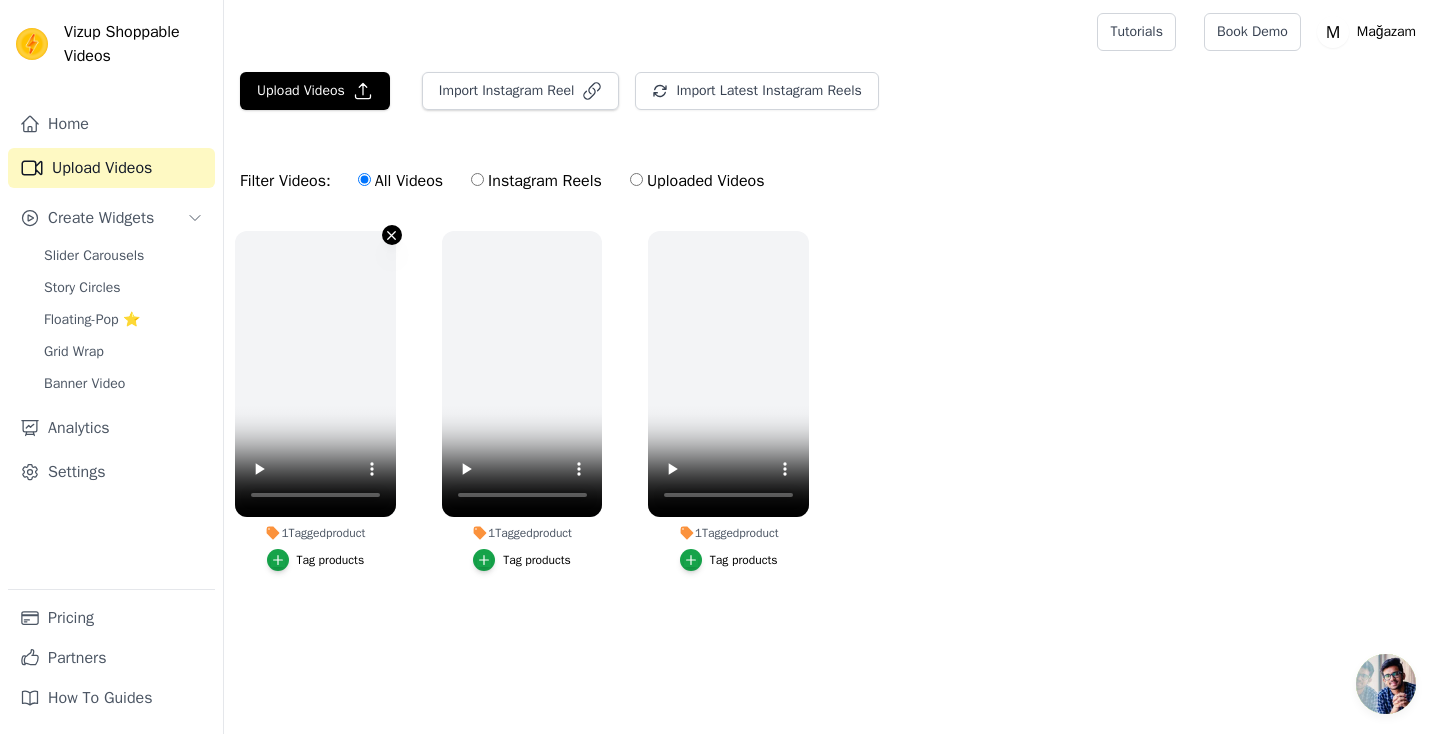 click 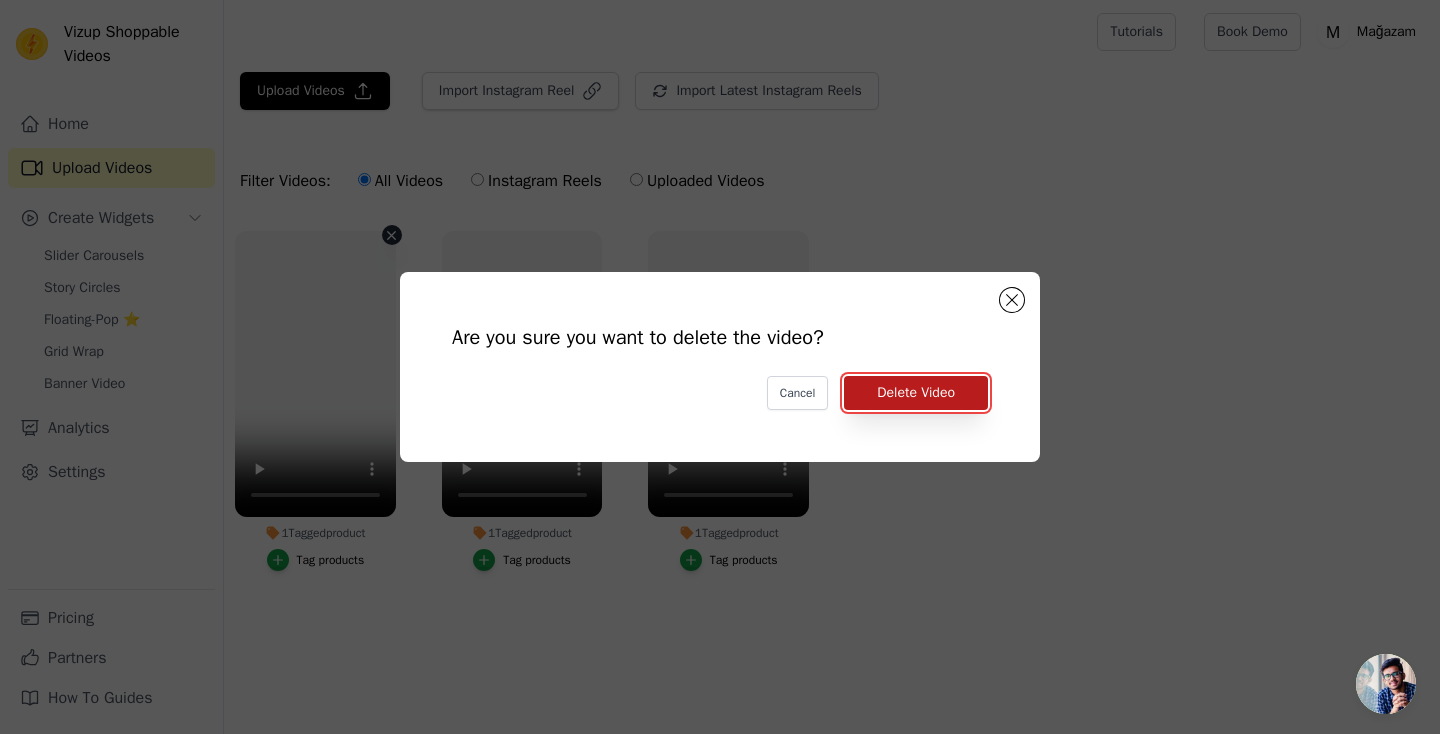 click on "Delete Video" at bounding box center [916, 393] 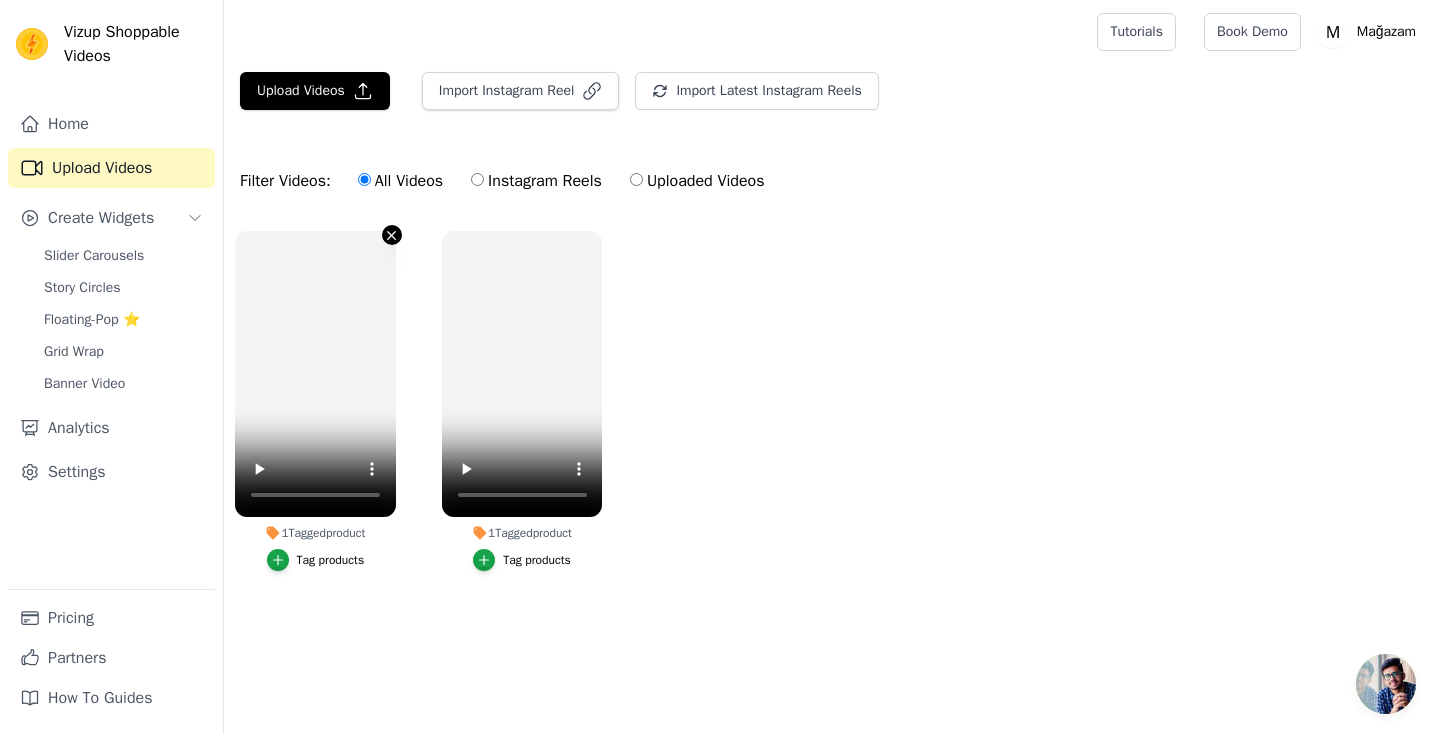 click 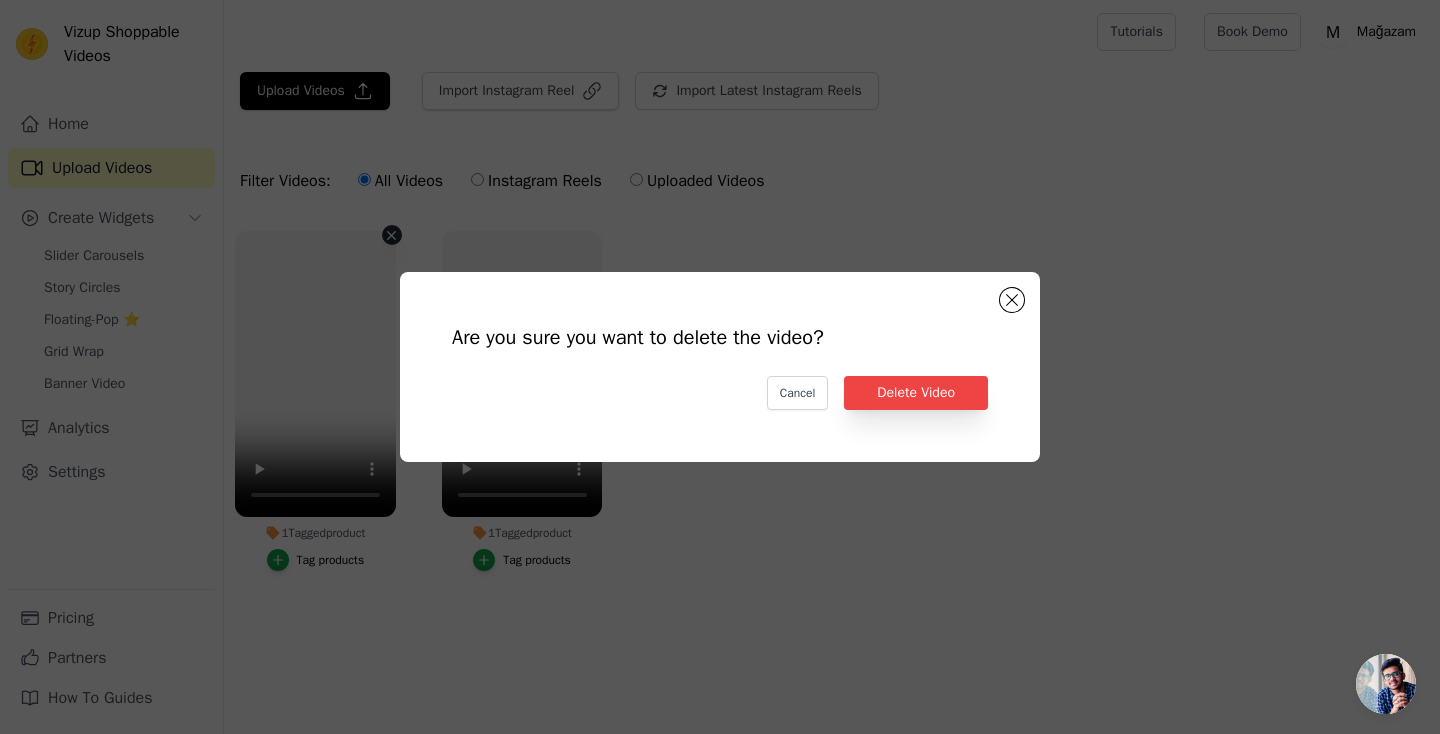 click on "Are you sure you want to delete the video?   Cancel   Delete Video" at bounding box center (720, 367) 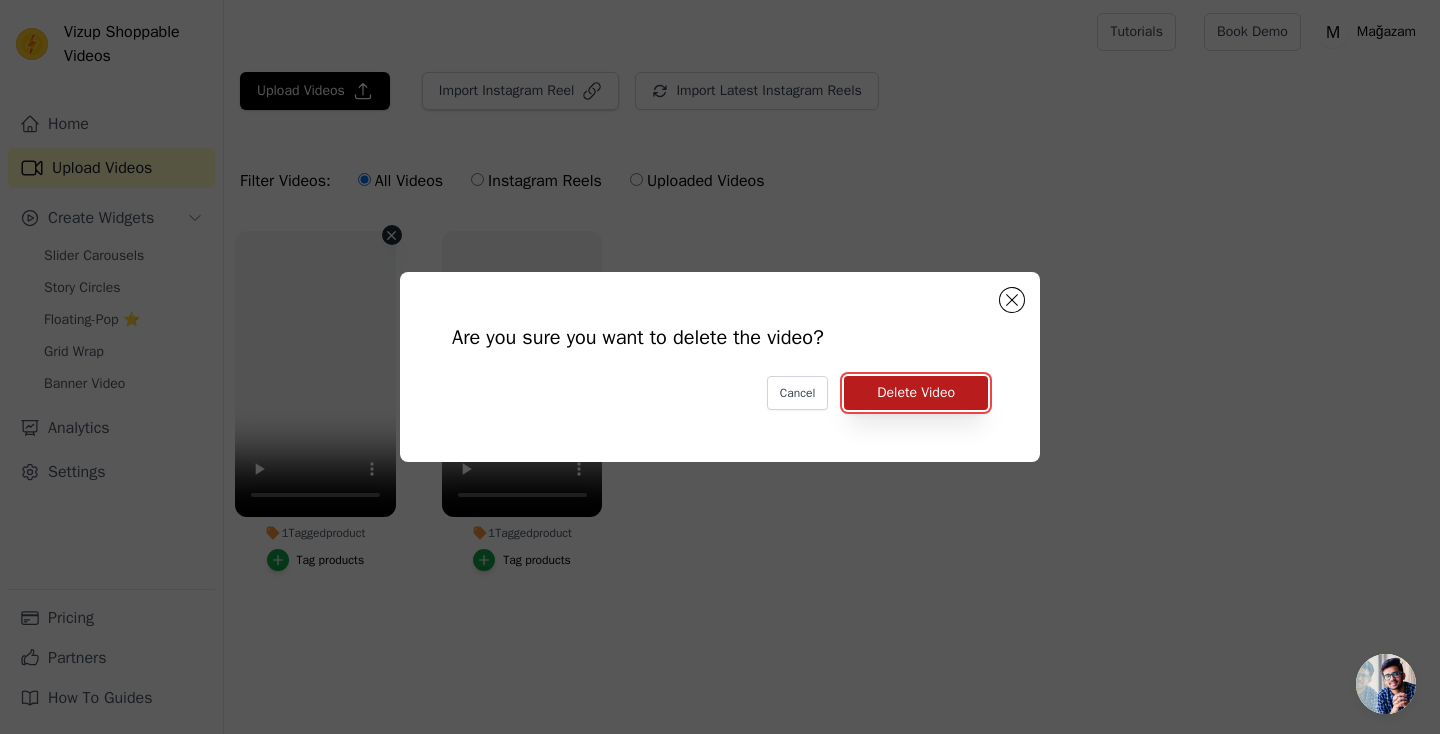 click on "Delete Video" at bounding box center [916, 393] 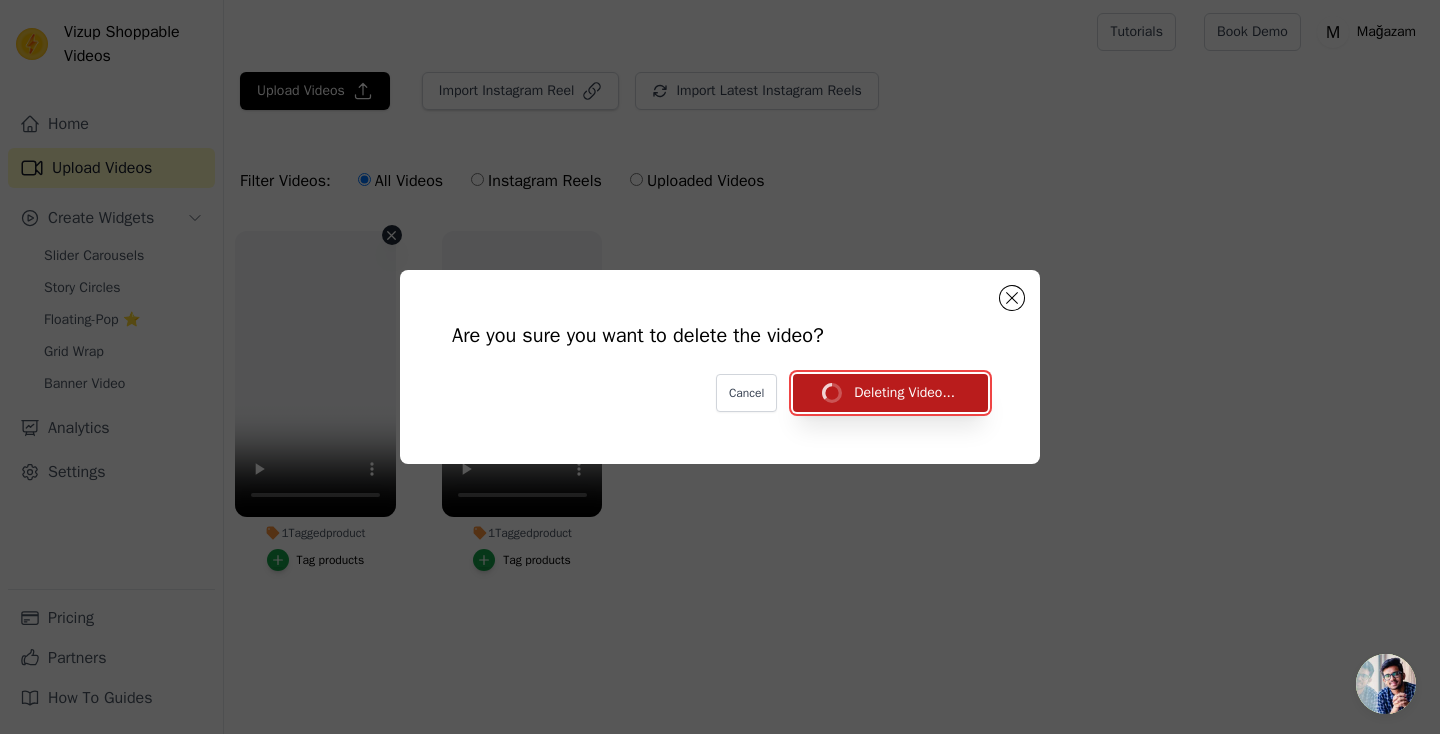 click on "Deleting Video..." at bounding box center (890, 393) 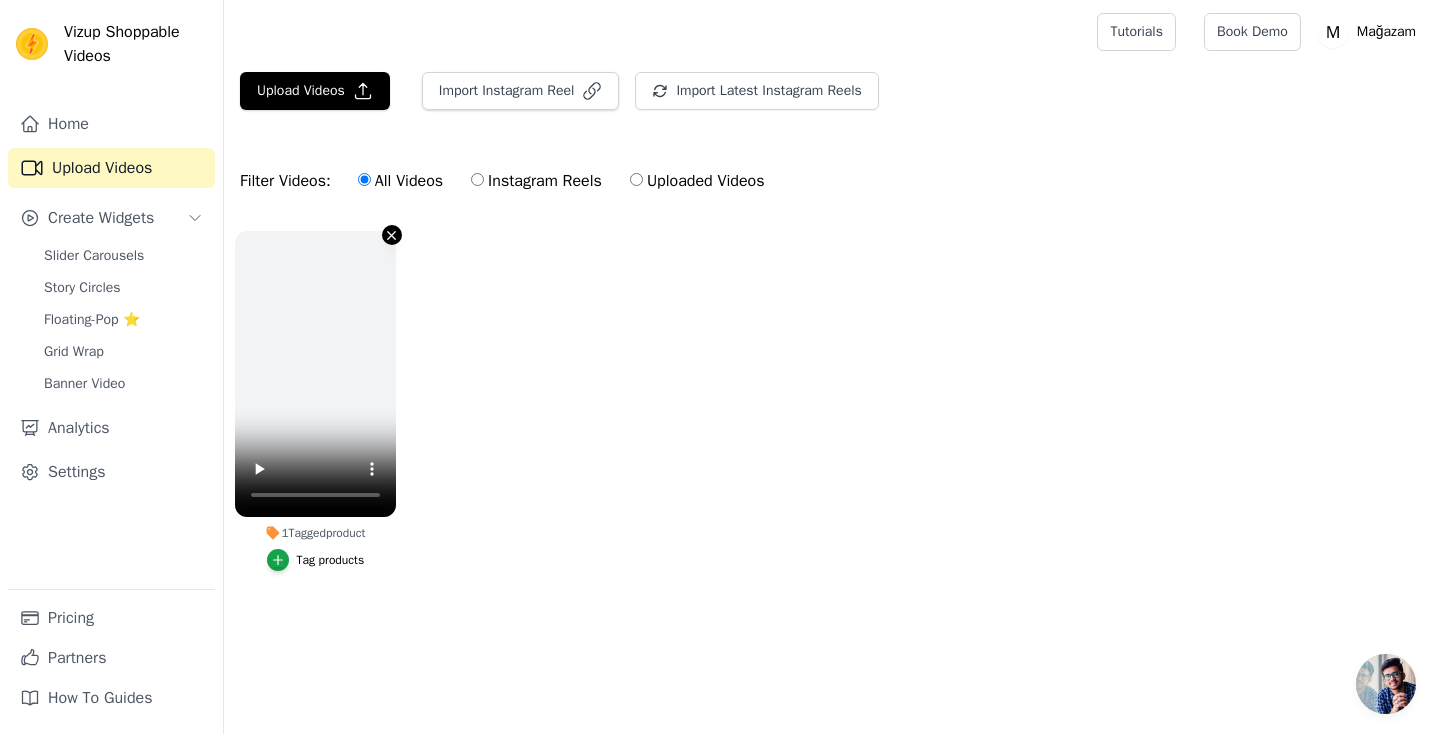 click 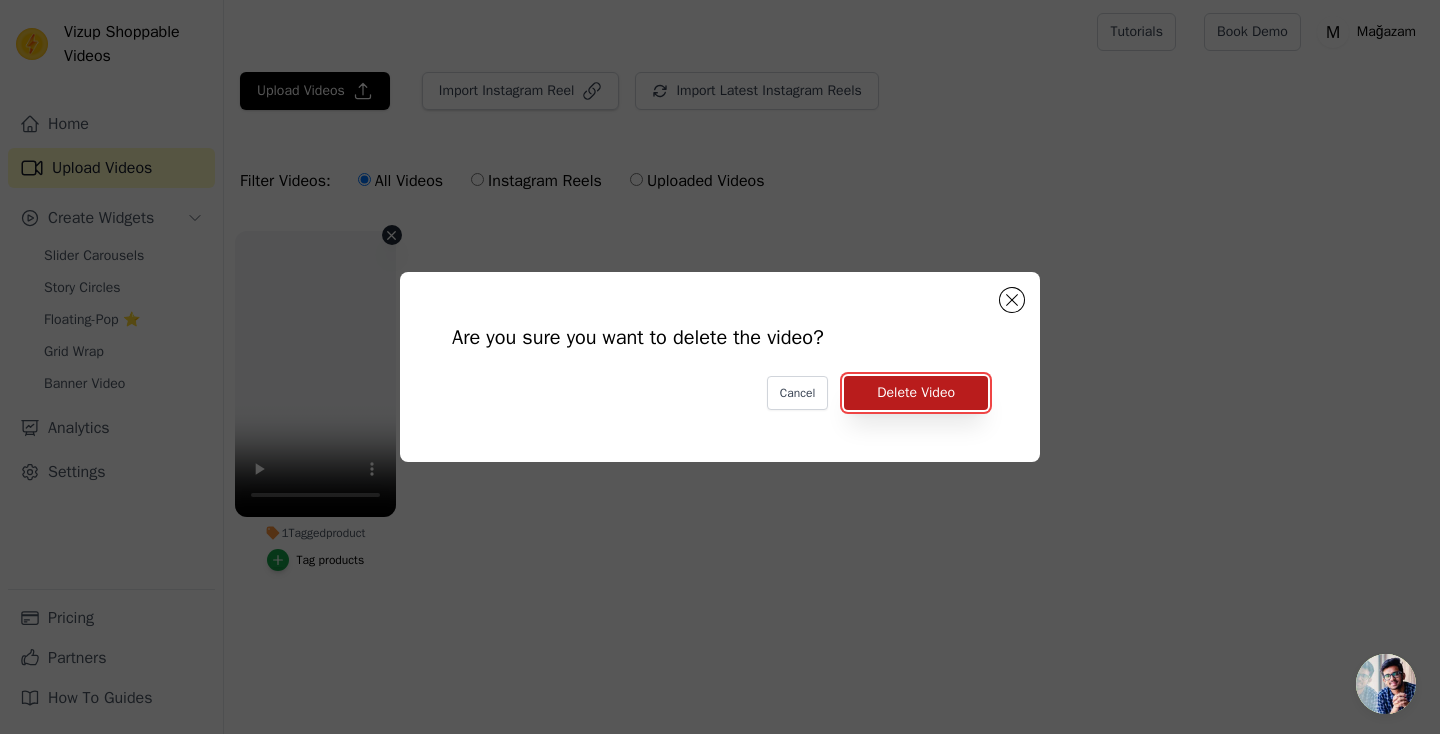 click on "Delete Video" at bounding box center (916, 393) 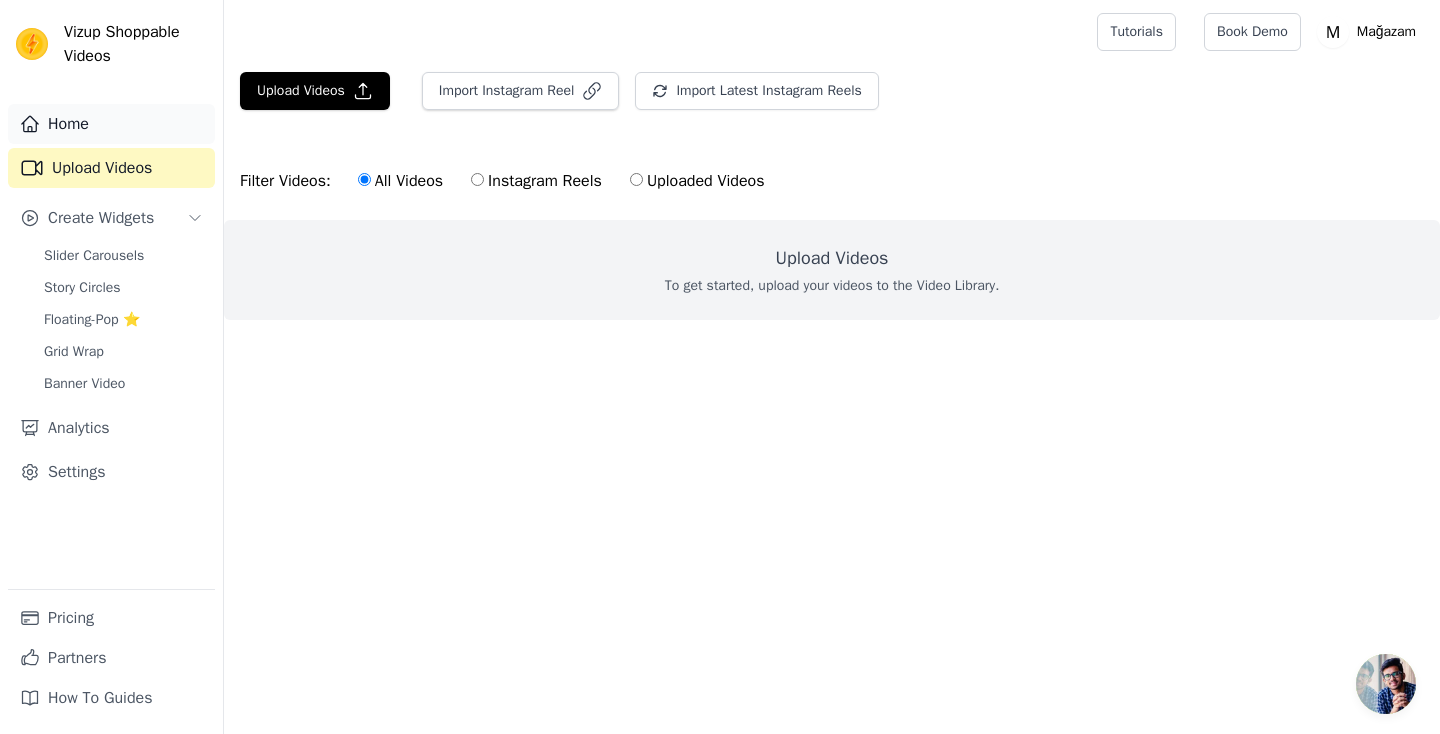click on "Home" at bounding box center [111, 124] 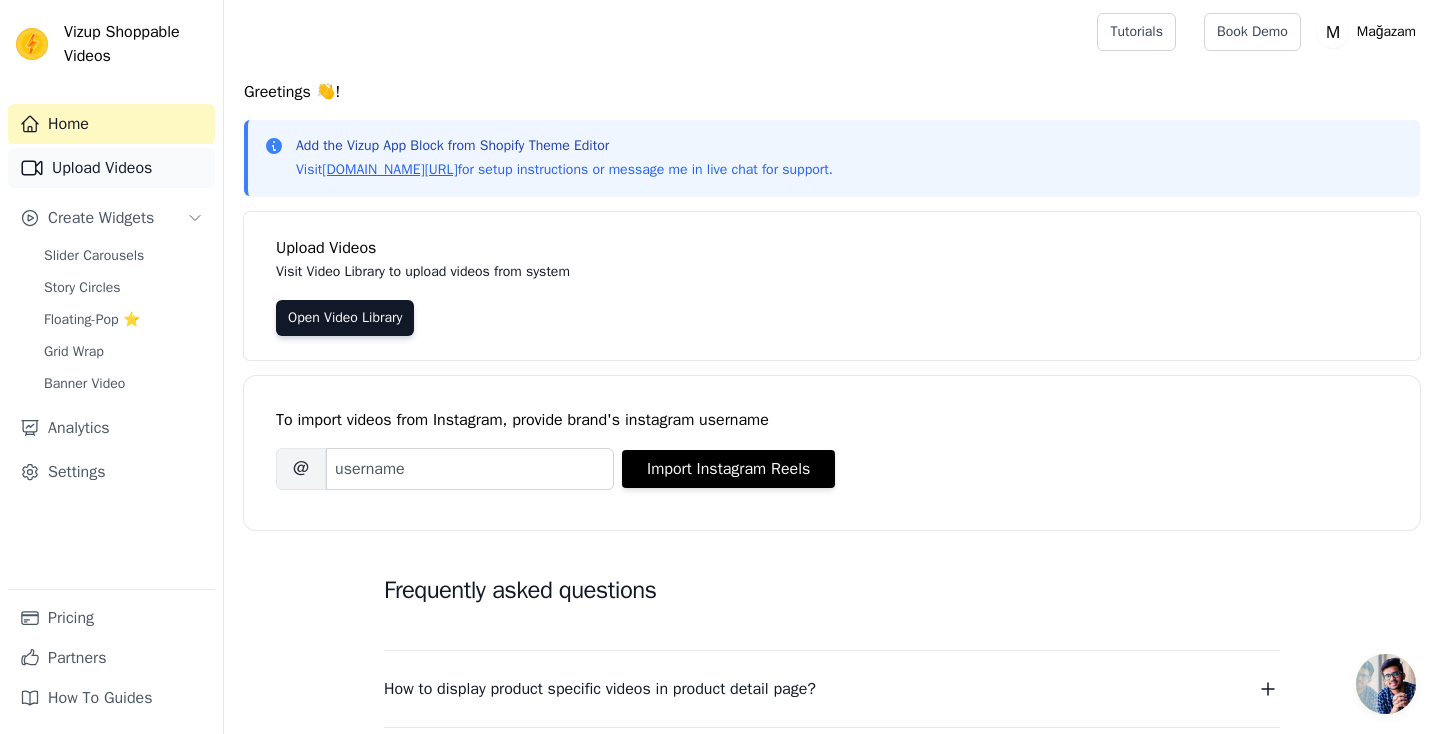 click on "Upload Videos" at bounding box center (111, 168) 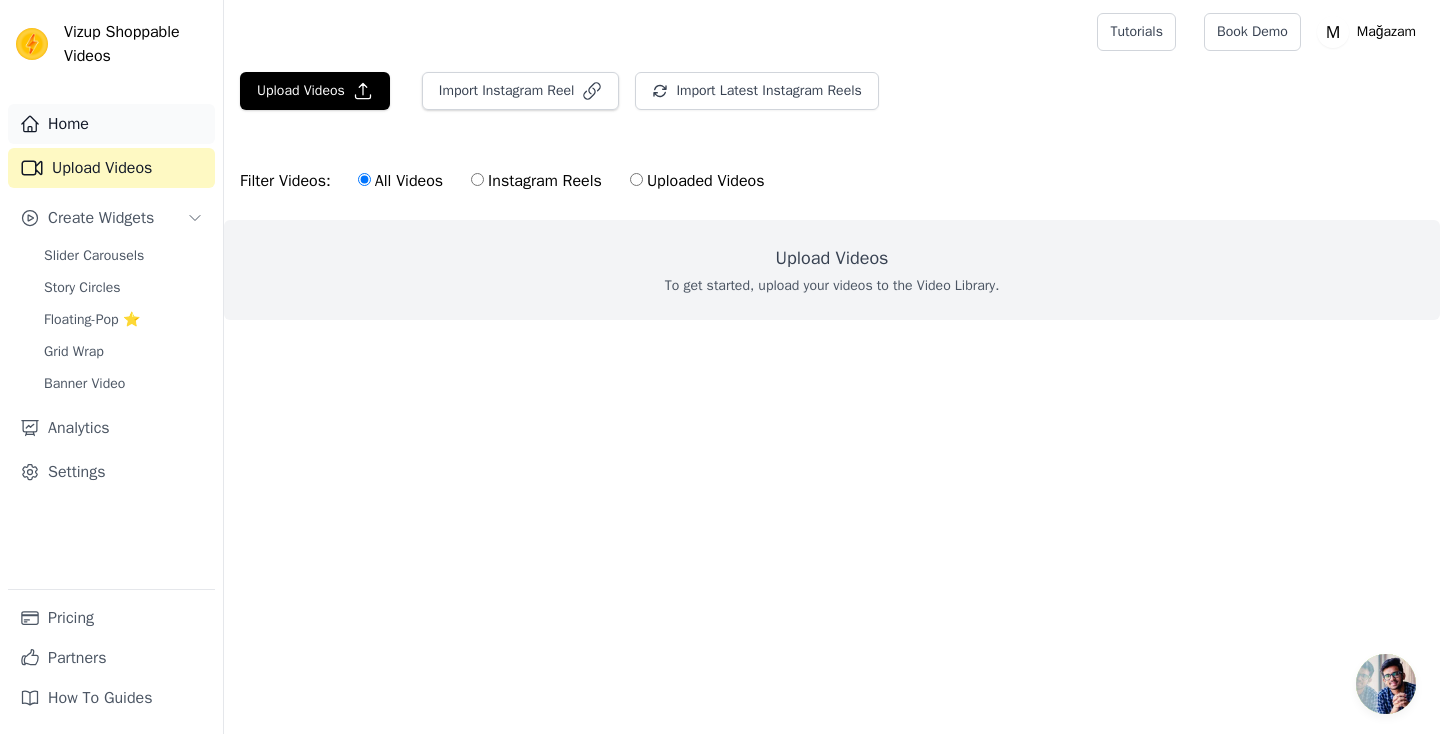 click on "Home" at bounding box center [111, 124] 